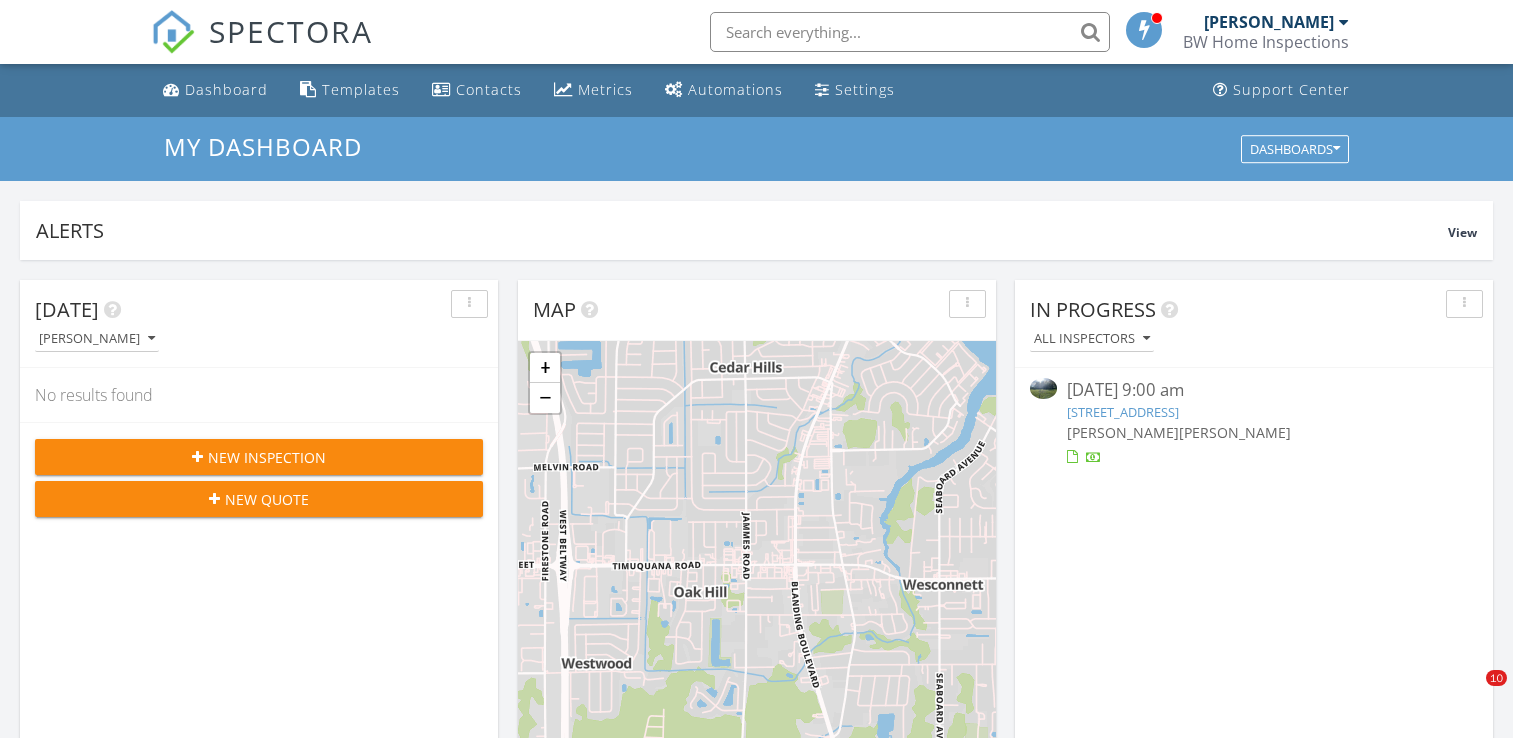 scroll, scrollTop: 900, scrollLeft: 0, axis: vertical 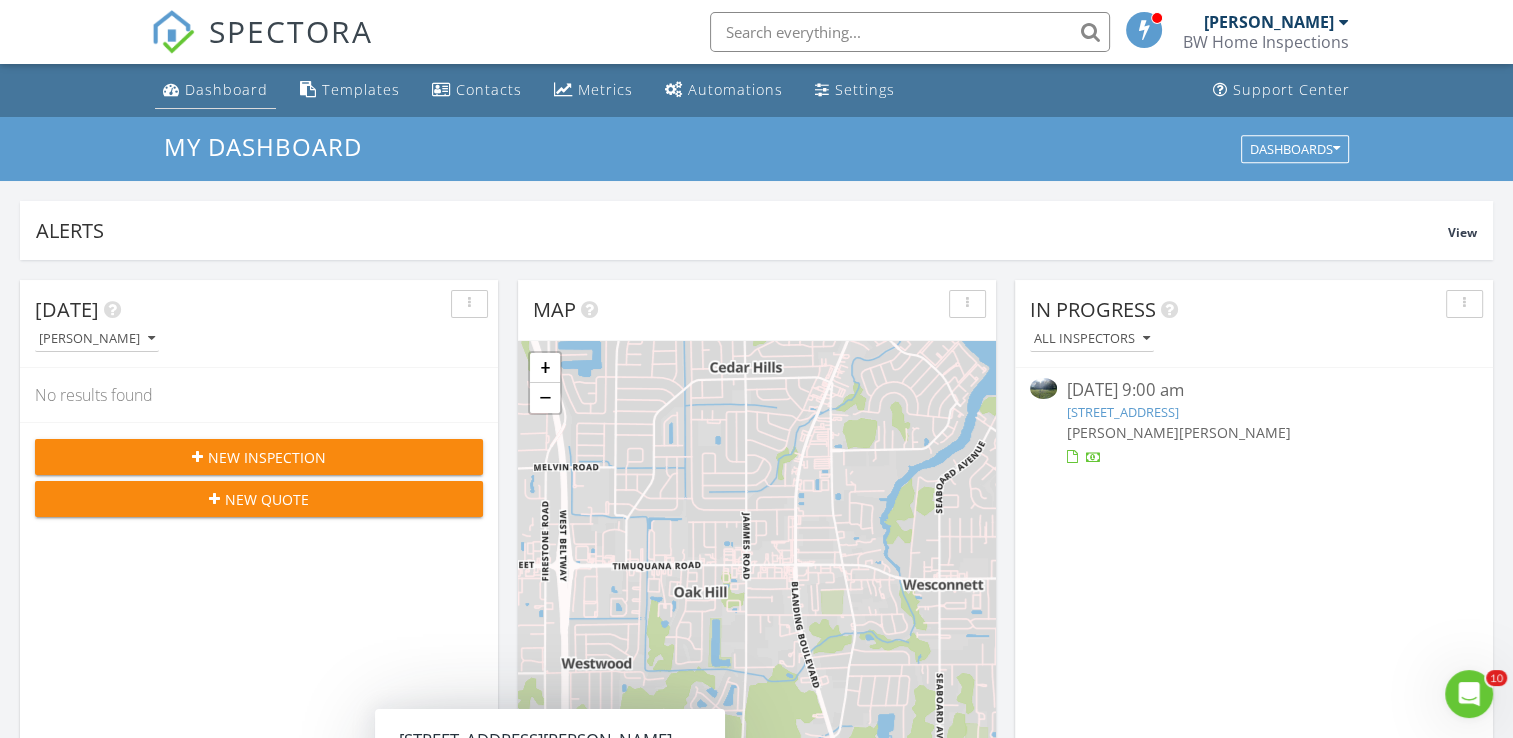 click on "Dashboard" at bounding box center (226, 89) 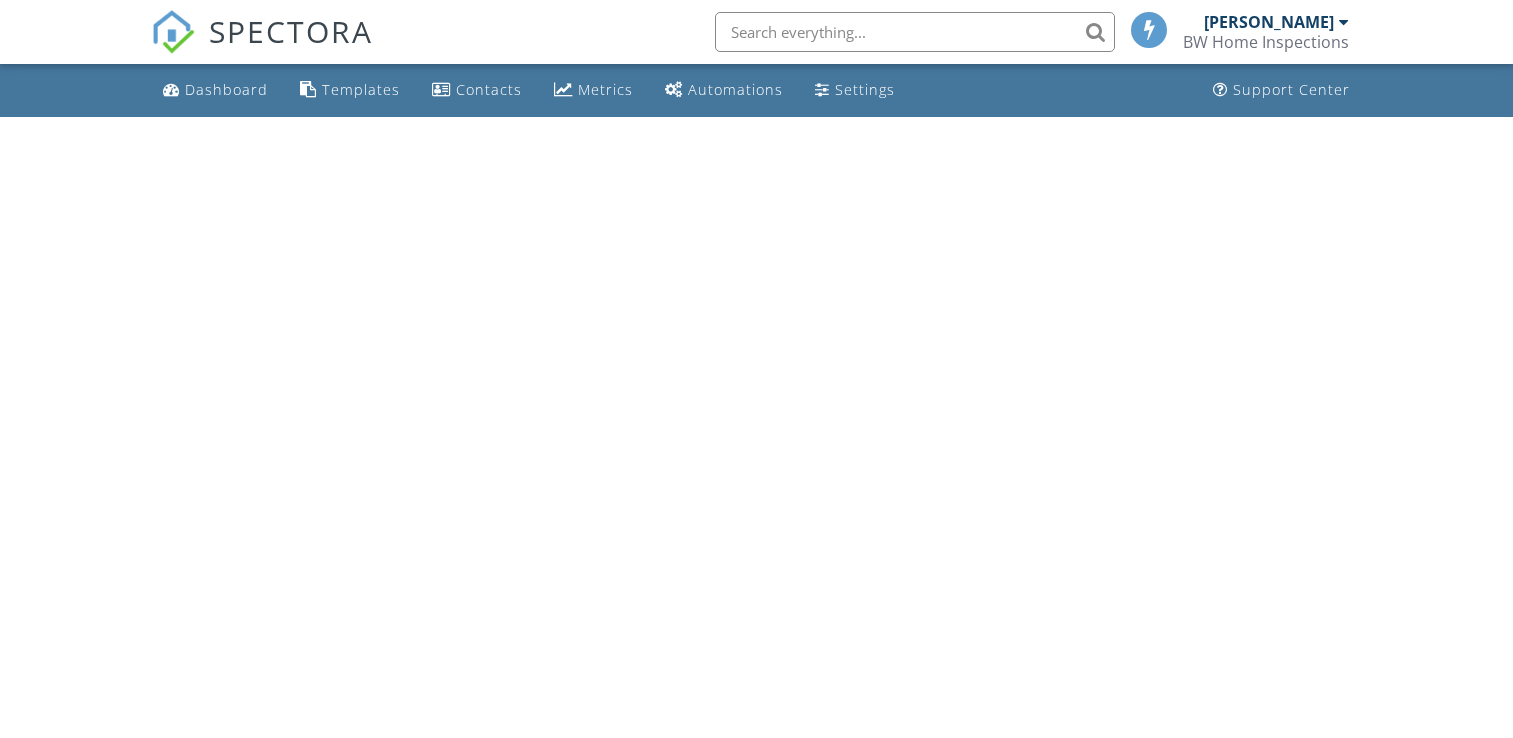 scroll, scrollTop: 0, scrollLeft: 0, axis: both 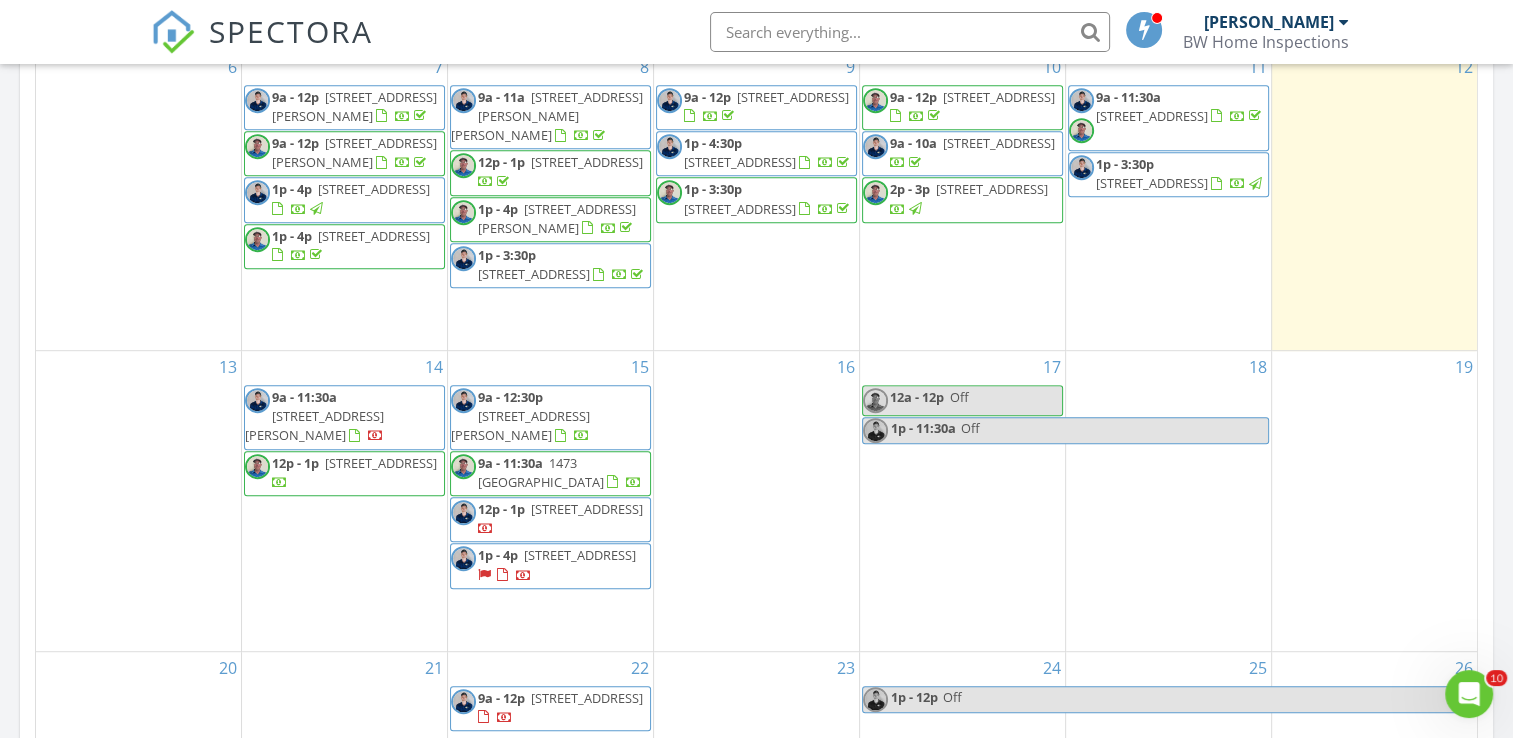 click on "1p - 4p
2523 Elbow Rd, Orange Park 32073" at bounding box center (550, 565) 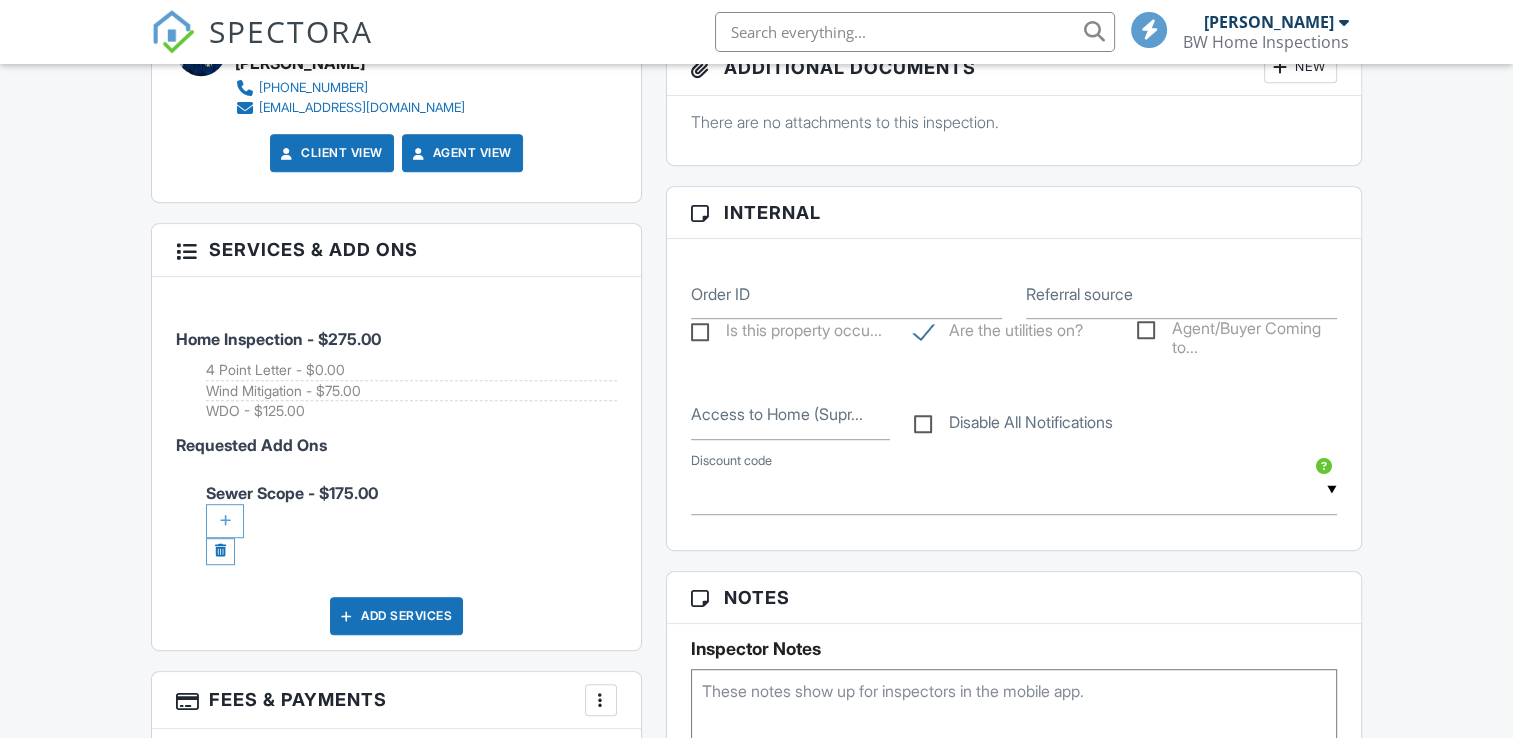 scroll, scrollTop: 1000, scrollLeft: 0, axis: vertical 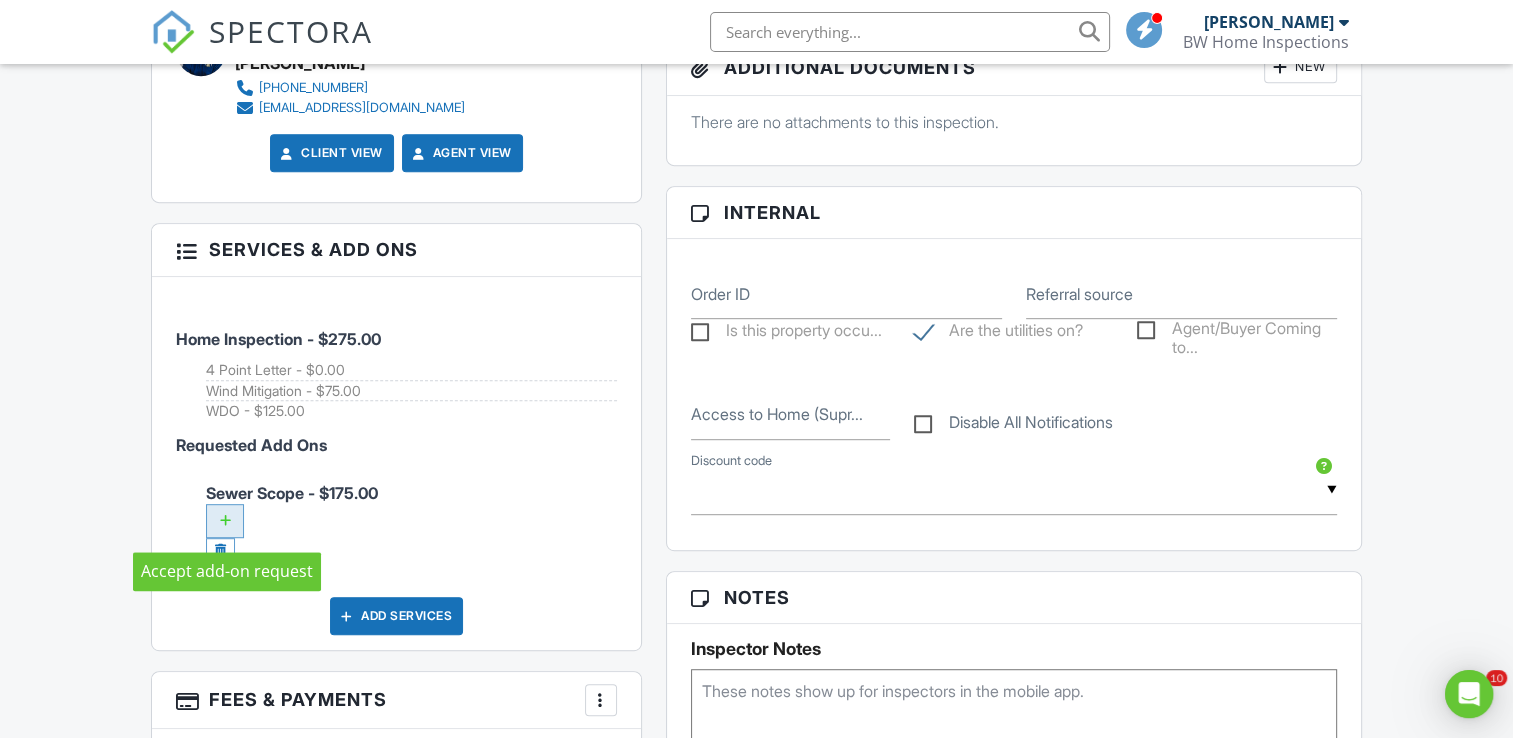 click at bounding box center [225, 521] 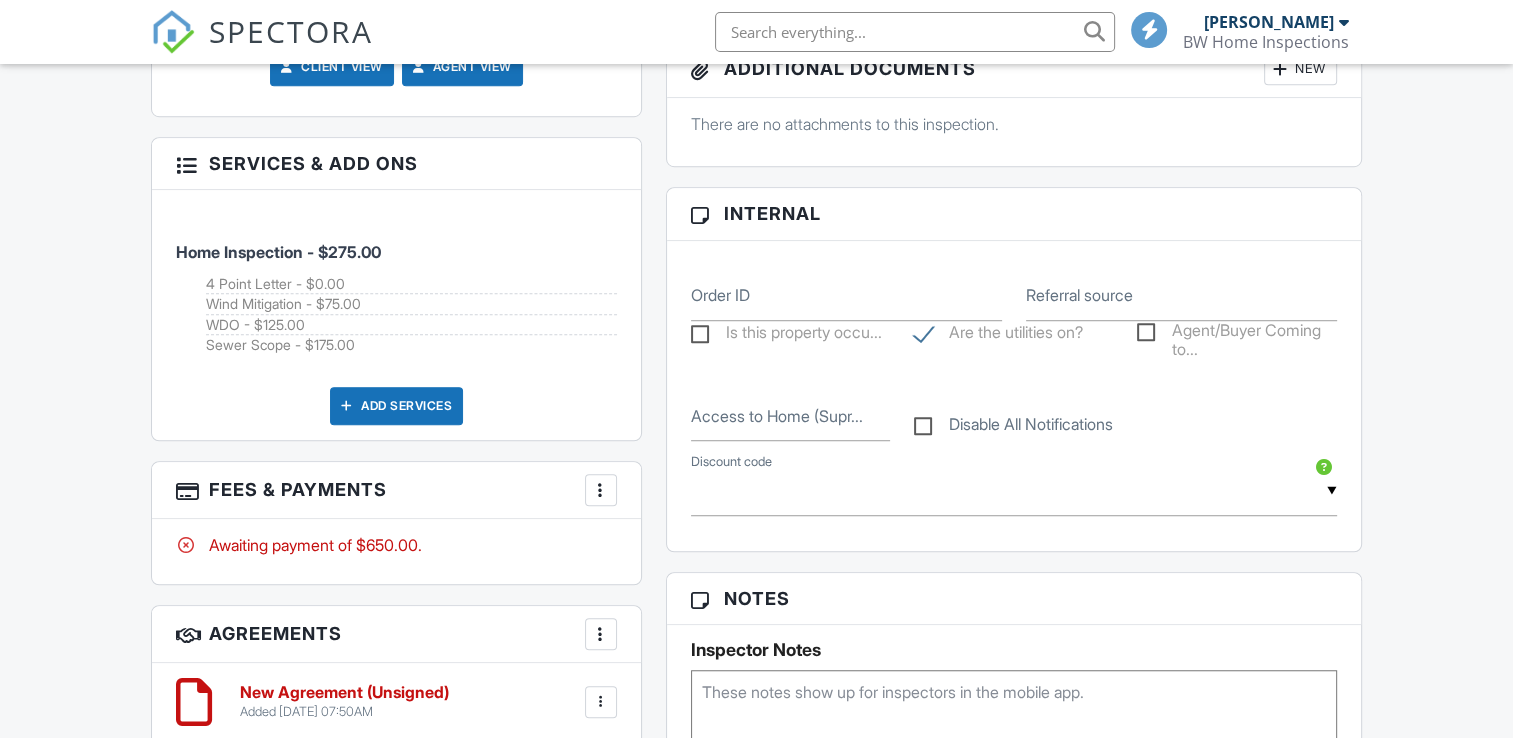 scroll, scrollTop: 0, scrollLeft: 0, axis: both 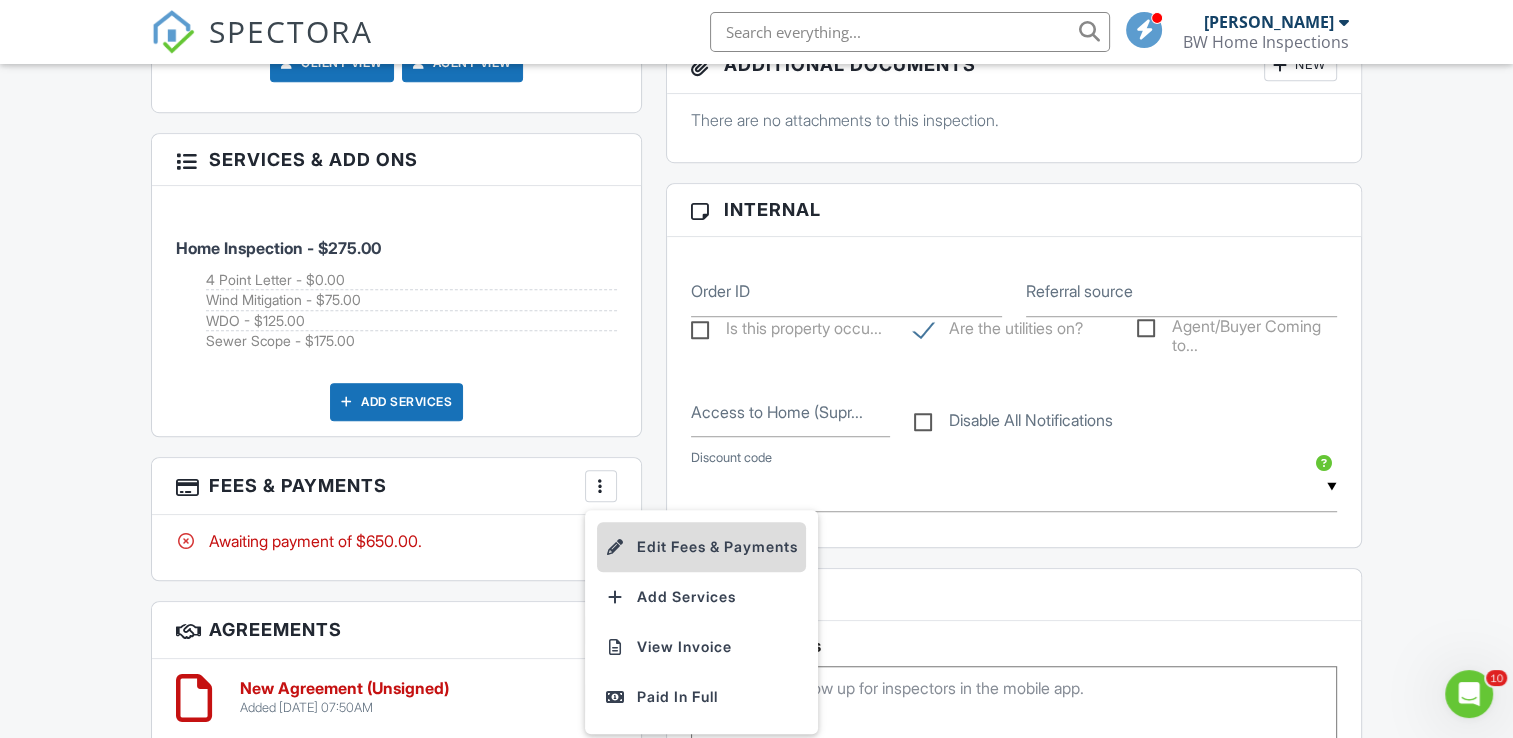 click on "Edit Fees & Payments" at bounding box center (701, 547) 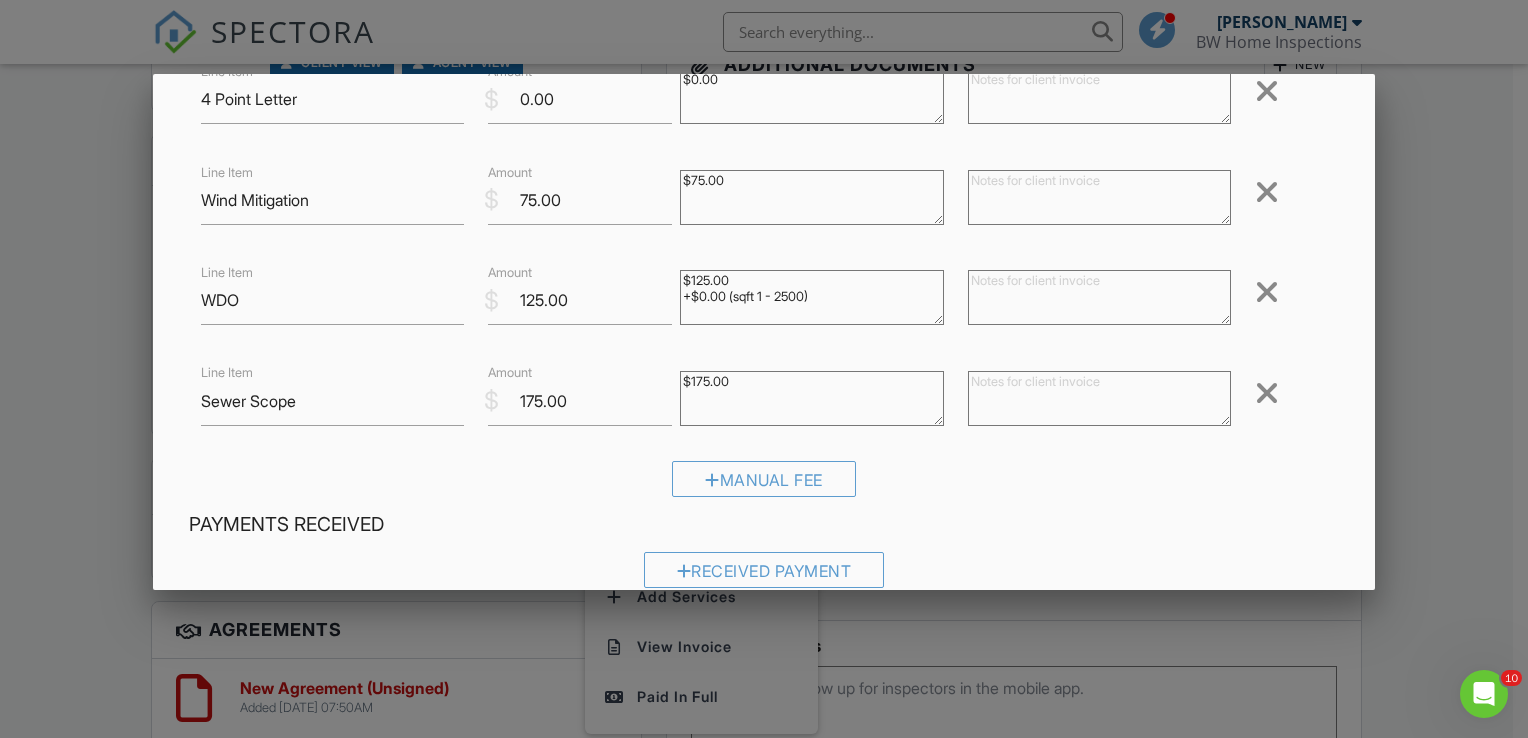 scroll, scrollTop: 300, scrollLeft: 0, axis: vertical 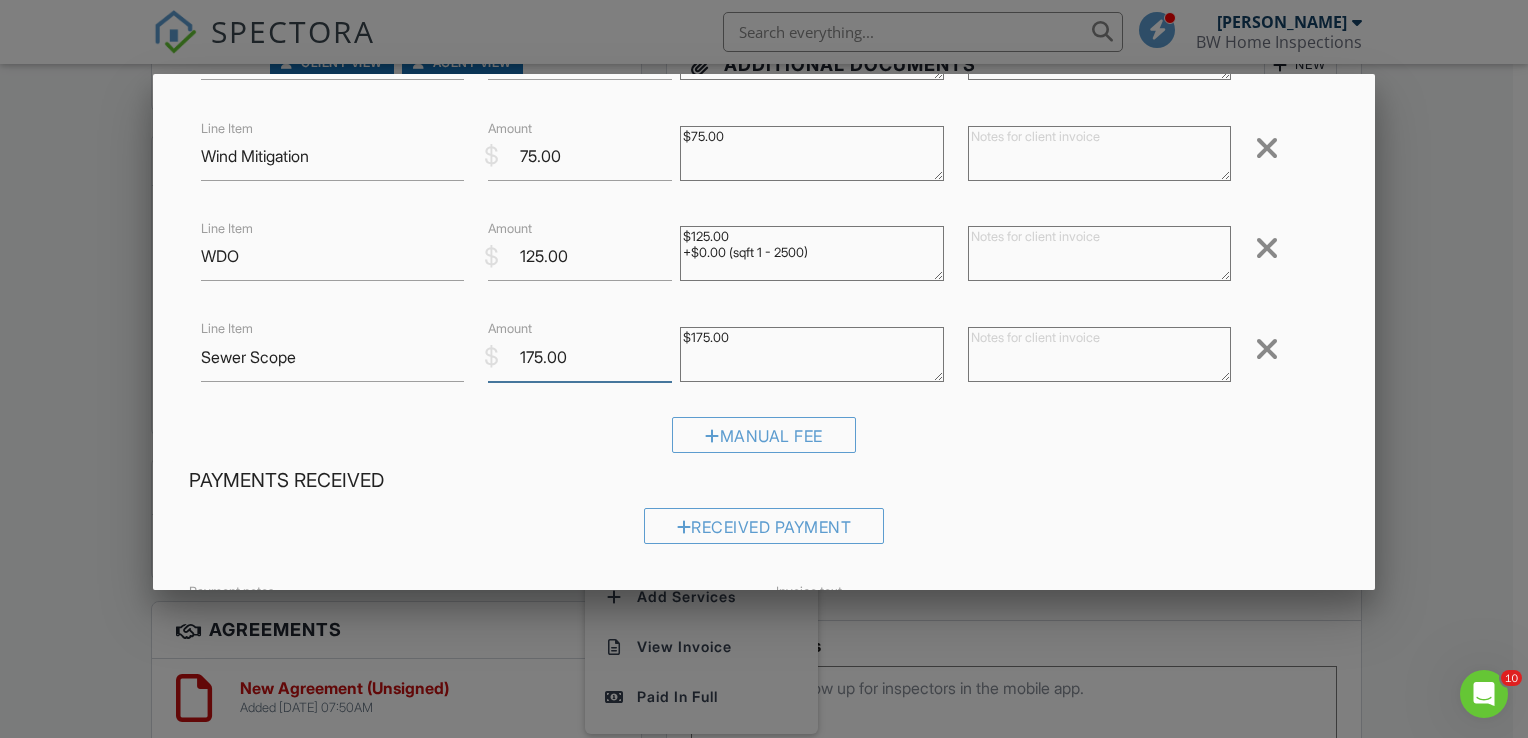 drag, startPoint x: 585, startPoint y: 353, endPoint x: 353, endPoint y: 403, distance: 237.32678 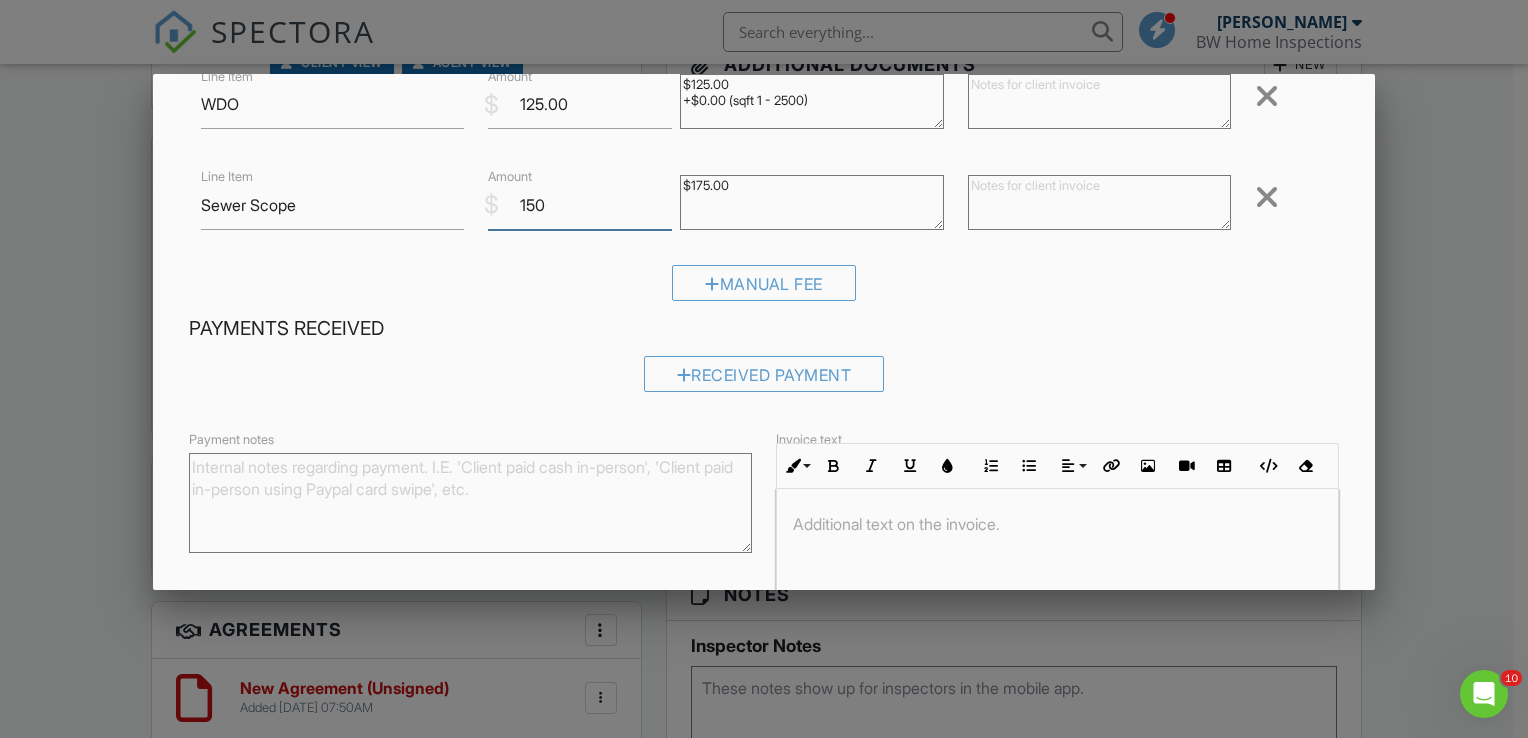 scroll, scrollTop: 596, scrollLeft: 0, axis: vertical 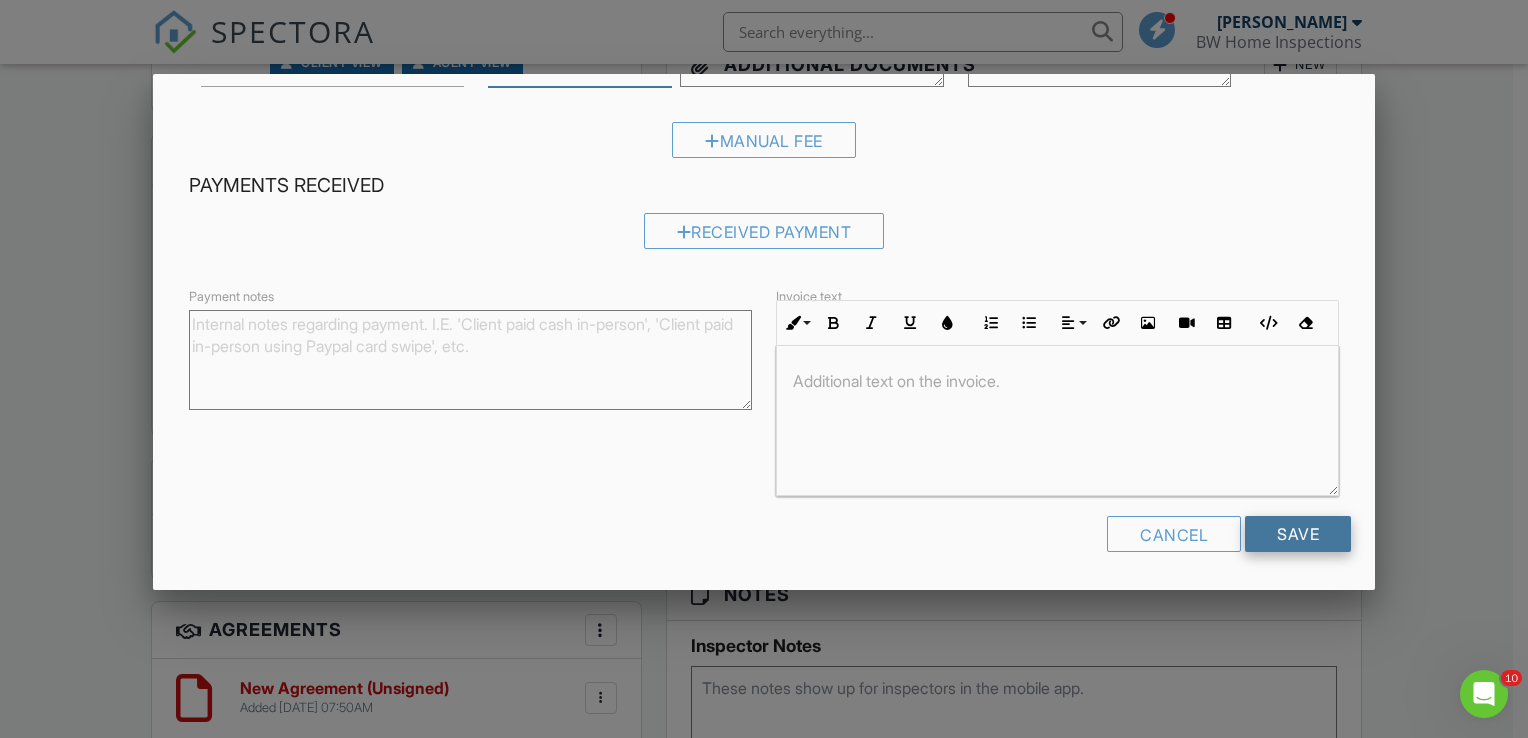 type on "150" 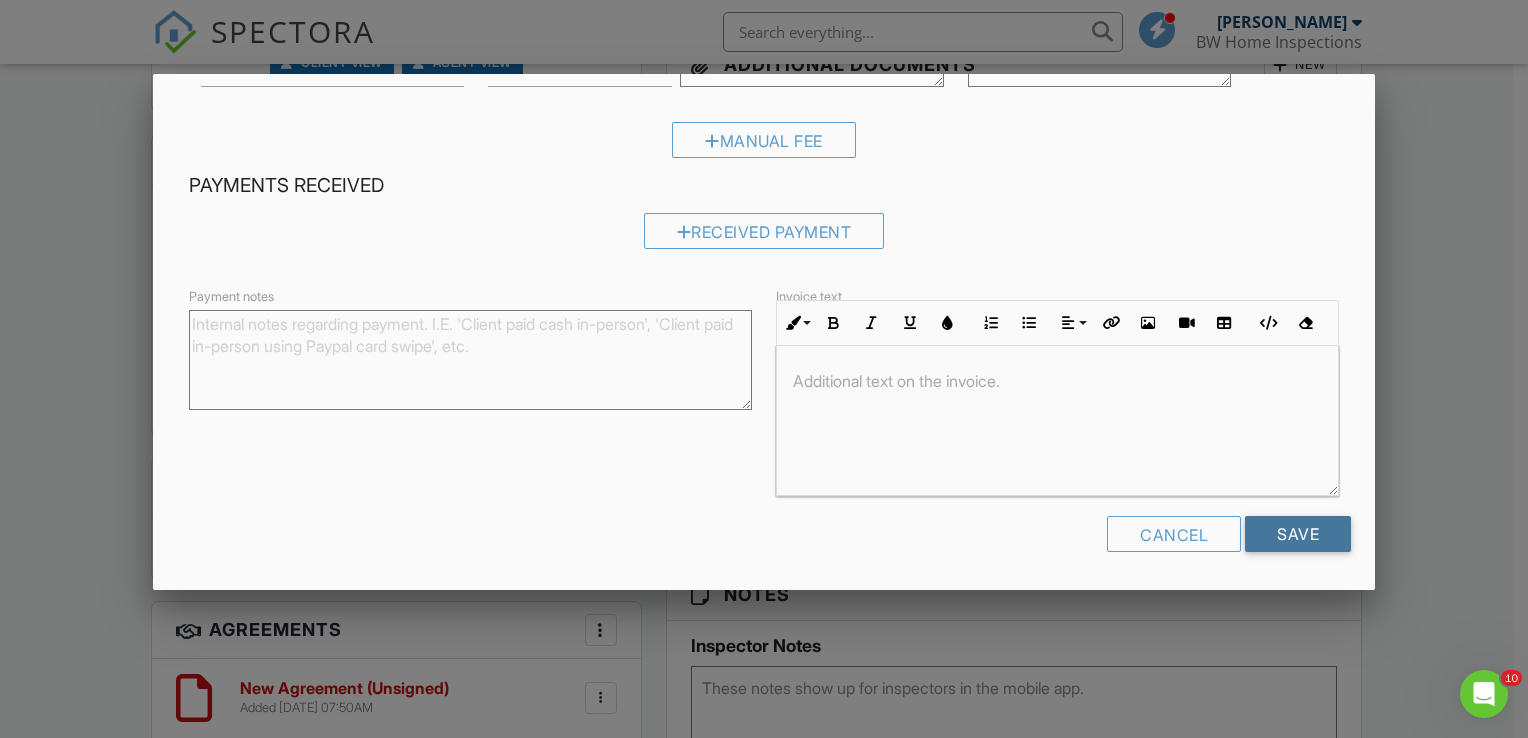 click on "Save" at bounding box center [1298, 534] 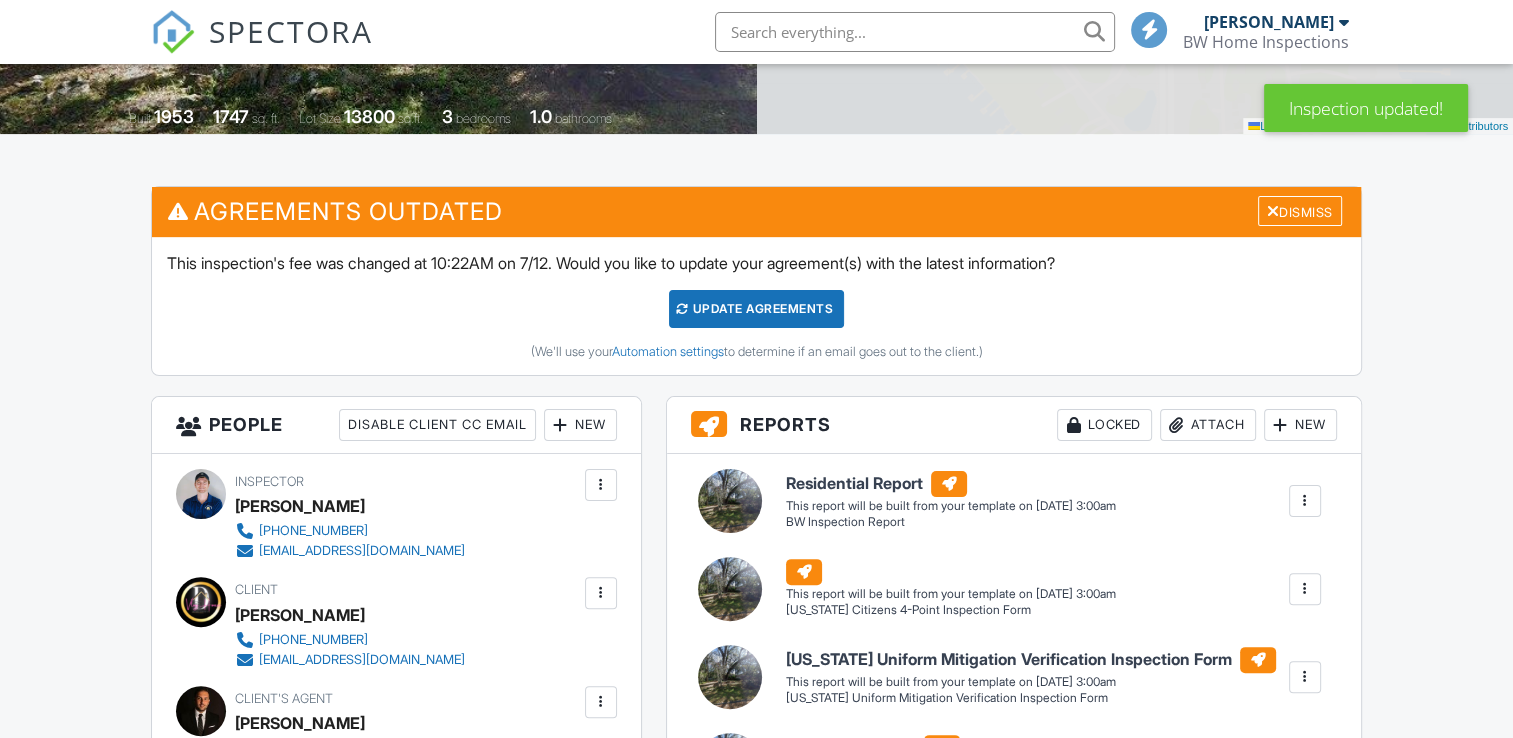scroll, scrollTop: 800, scrollLeft: 0, axis: vertical 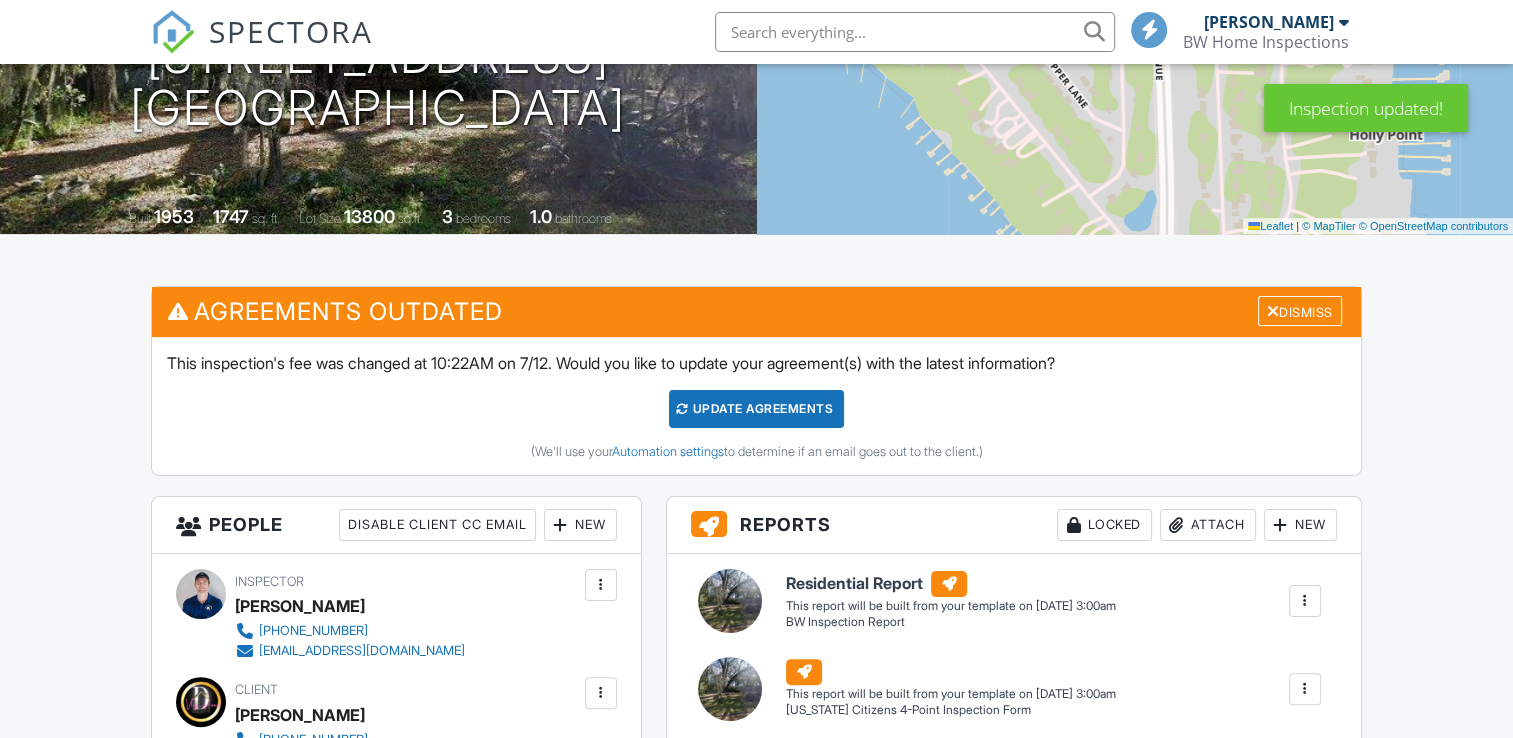click on "Update Agreements" at bounding box center (756, 409) 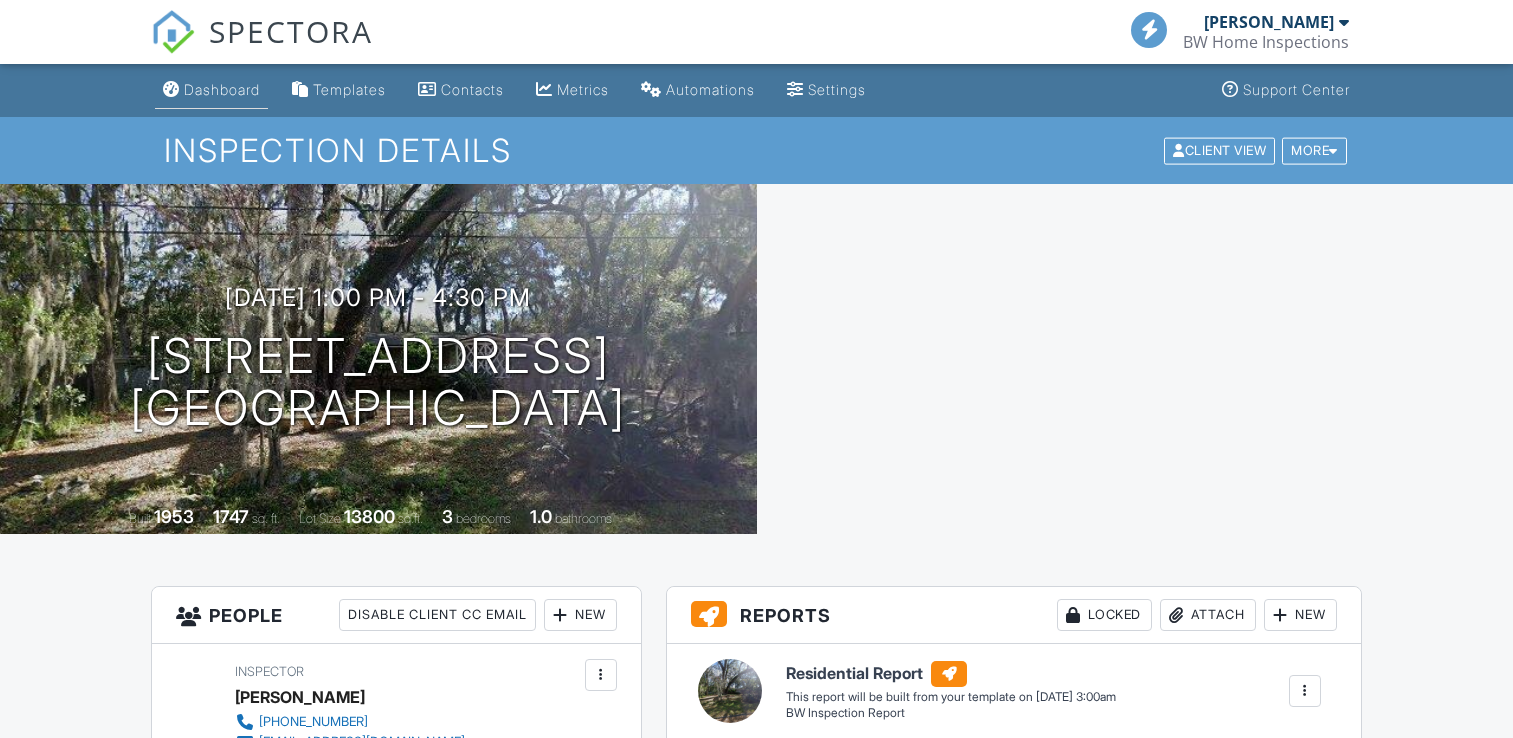 scroll, scrollTop: 0, scrollLeft: 0, axis: both 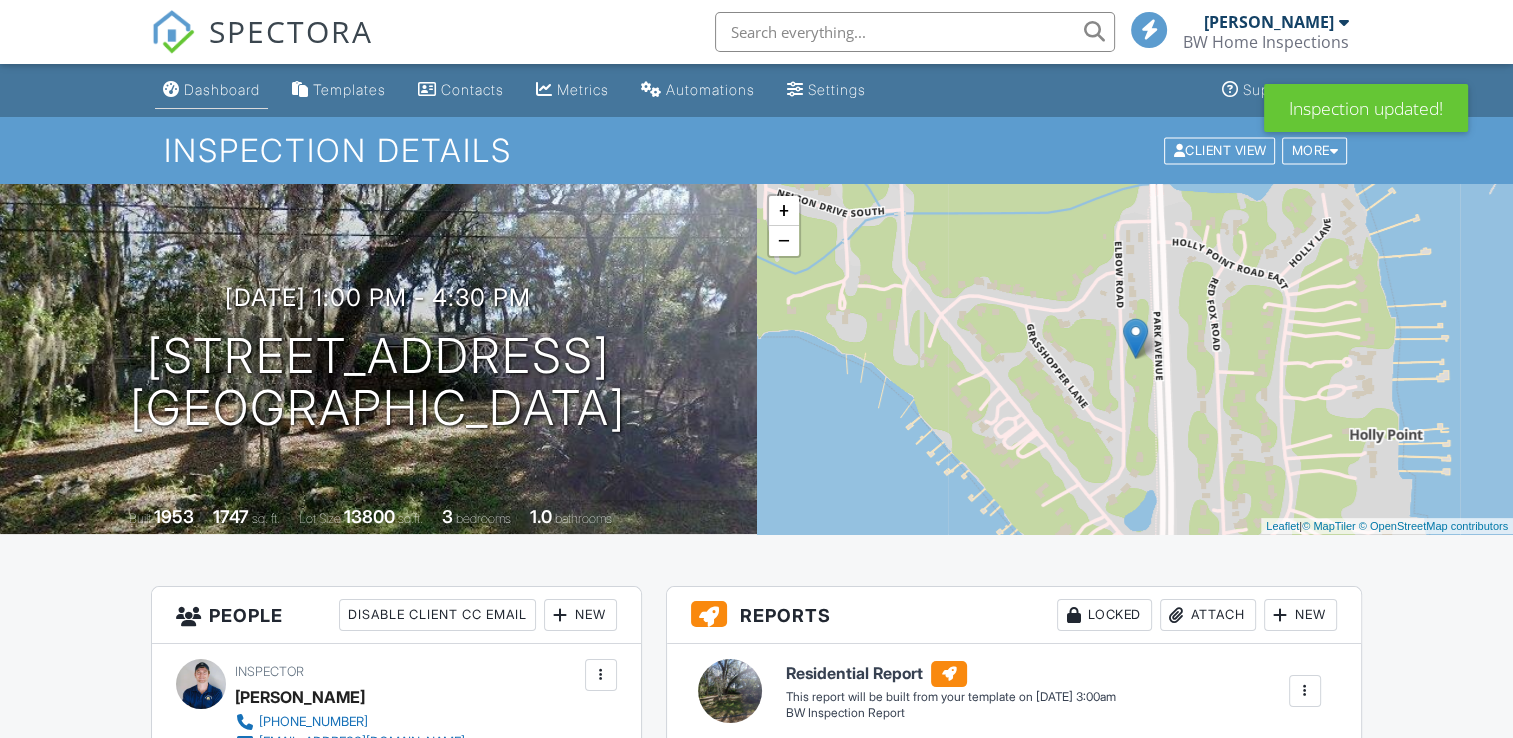 click on "Dashboard" at bounding box center [211, 90] 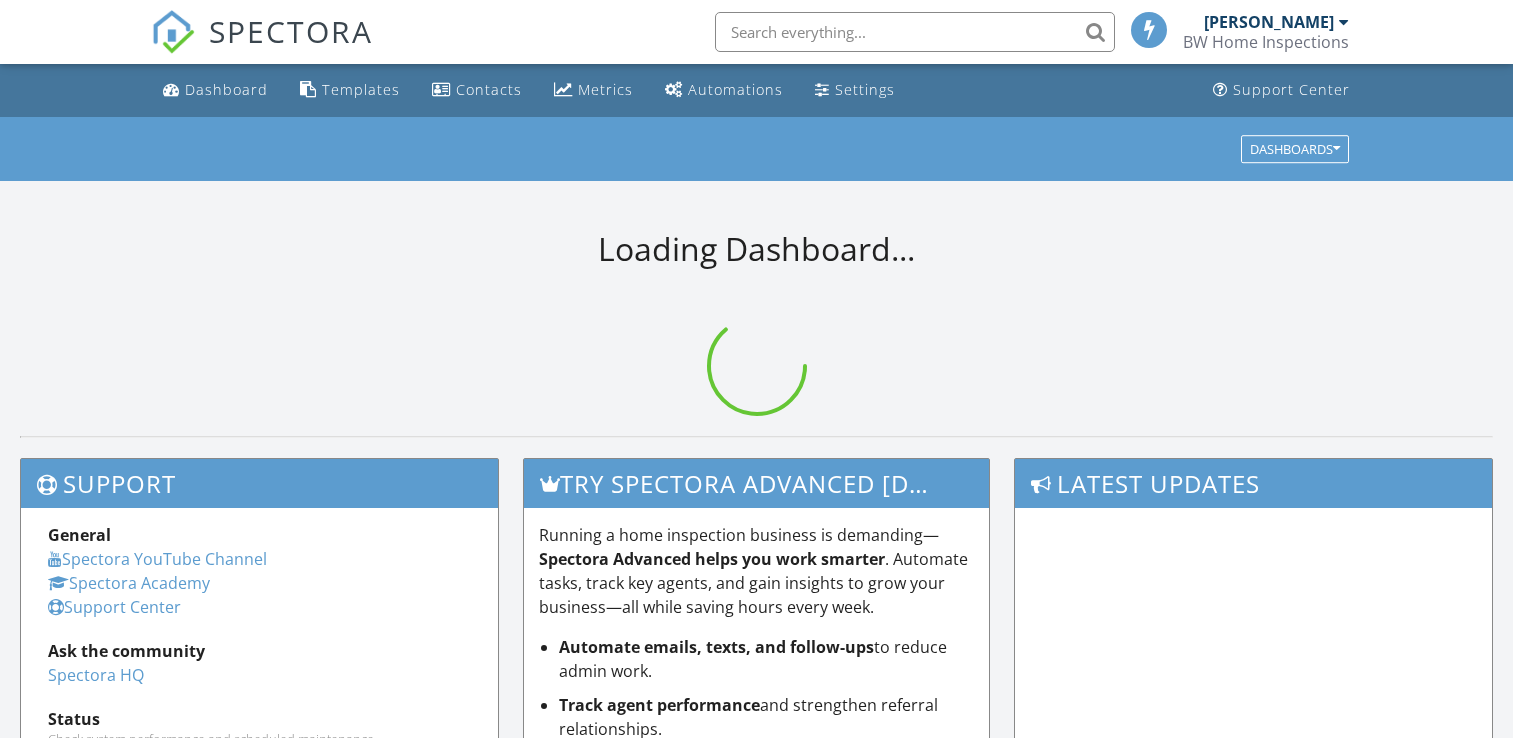 scroll, scrollTop: 0, scrollLeft: 0, axis: both 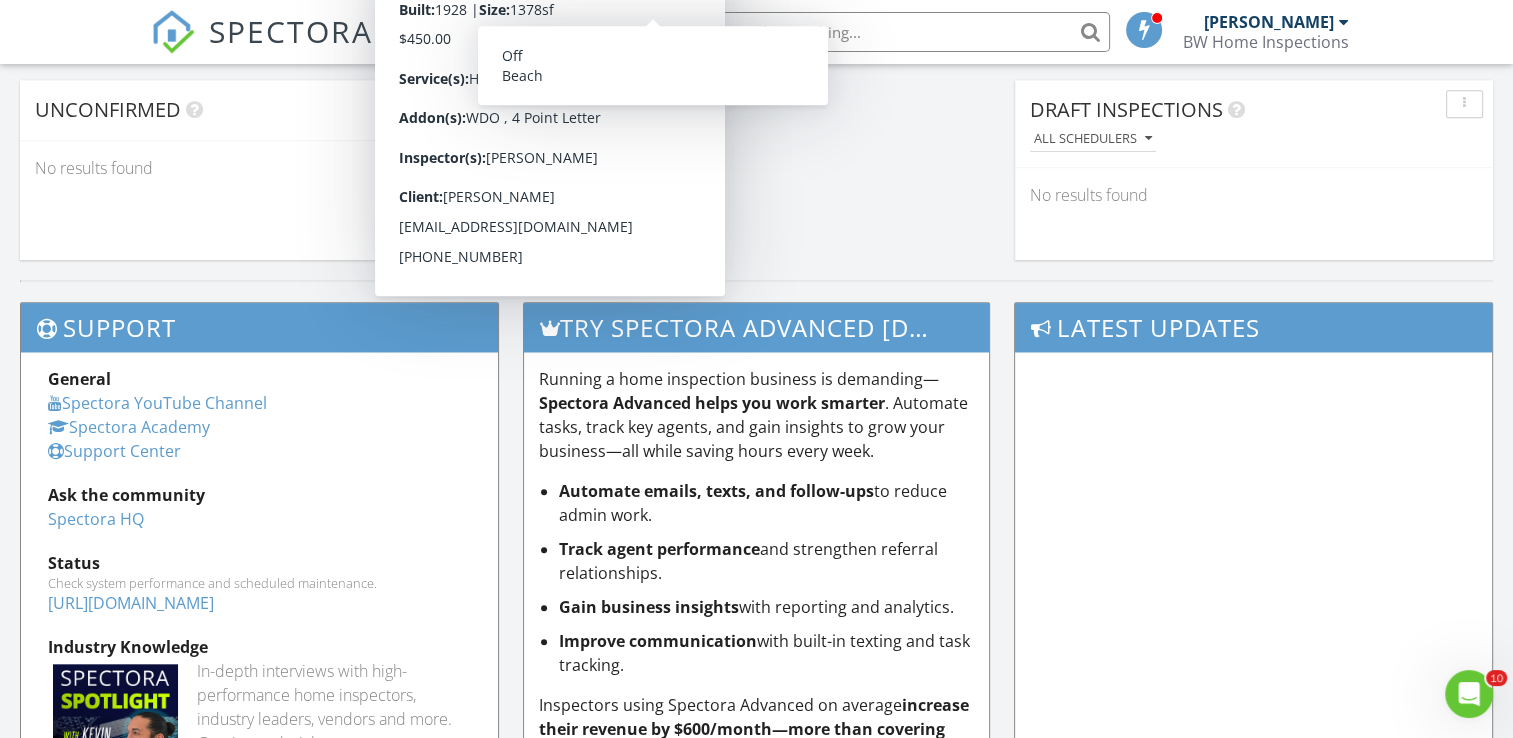 click at bounding box center (756, 291) 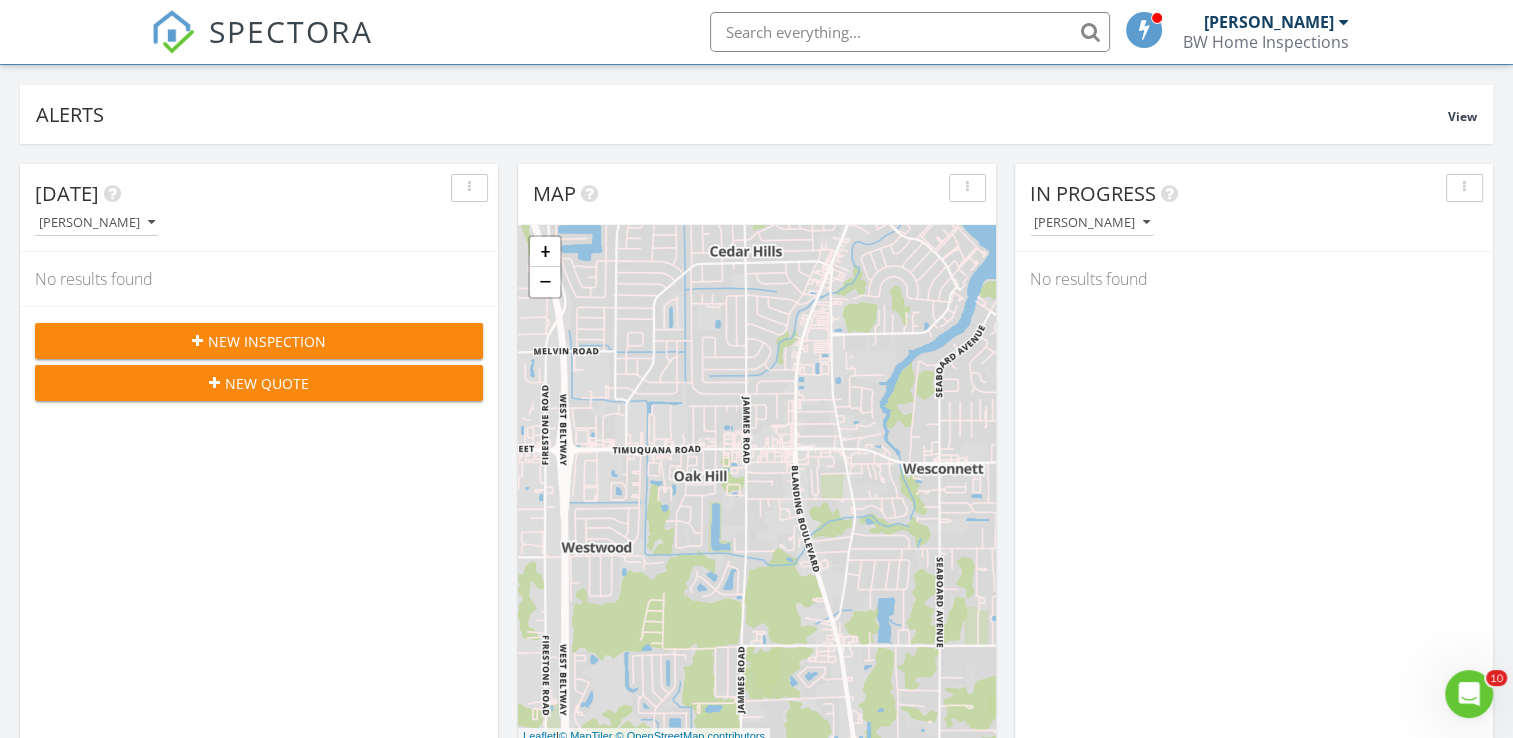 scroll, scrollTop: 0, scrollLeft: 0, axis: both 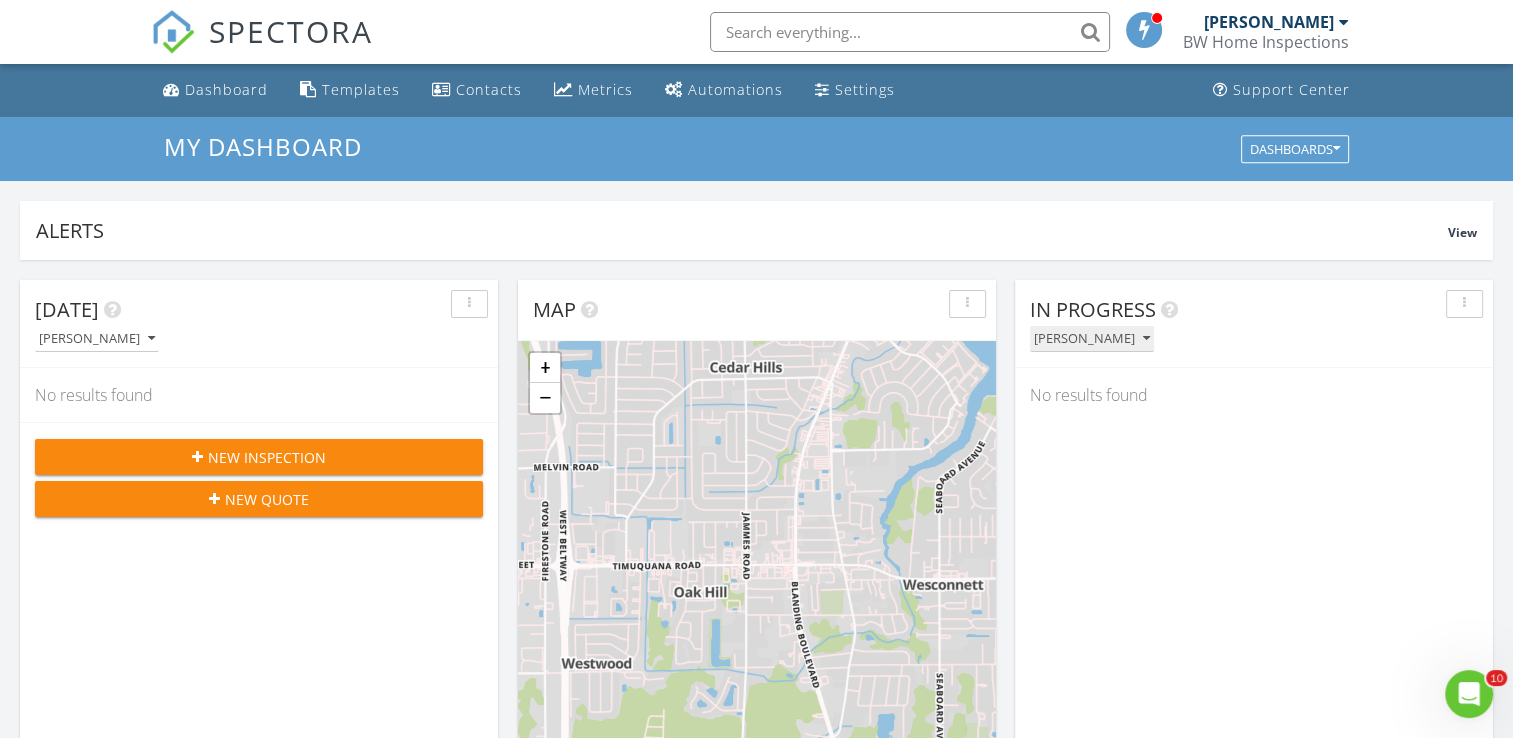 click on "[PERSON_NAME]" at bounding box center (1092, 339) 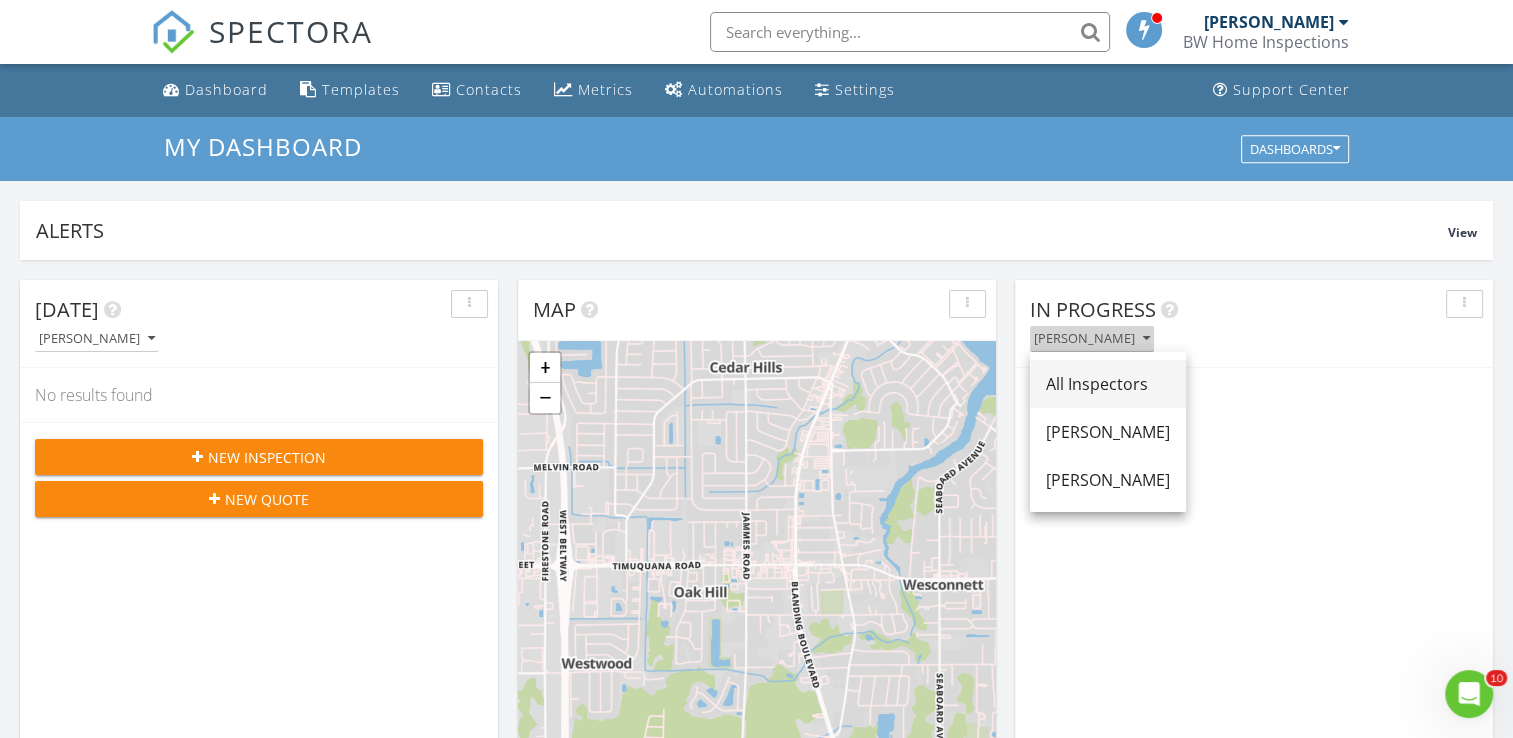 click on "All Inspectors" at bounding box center (1108, 384) 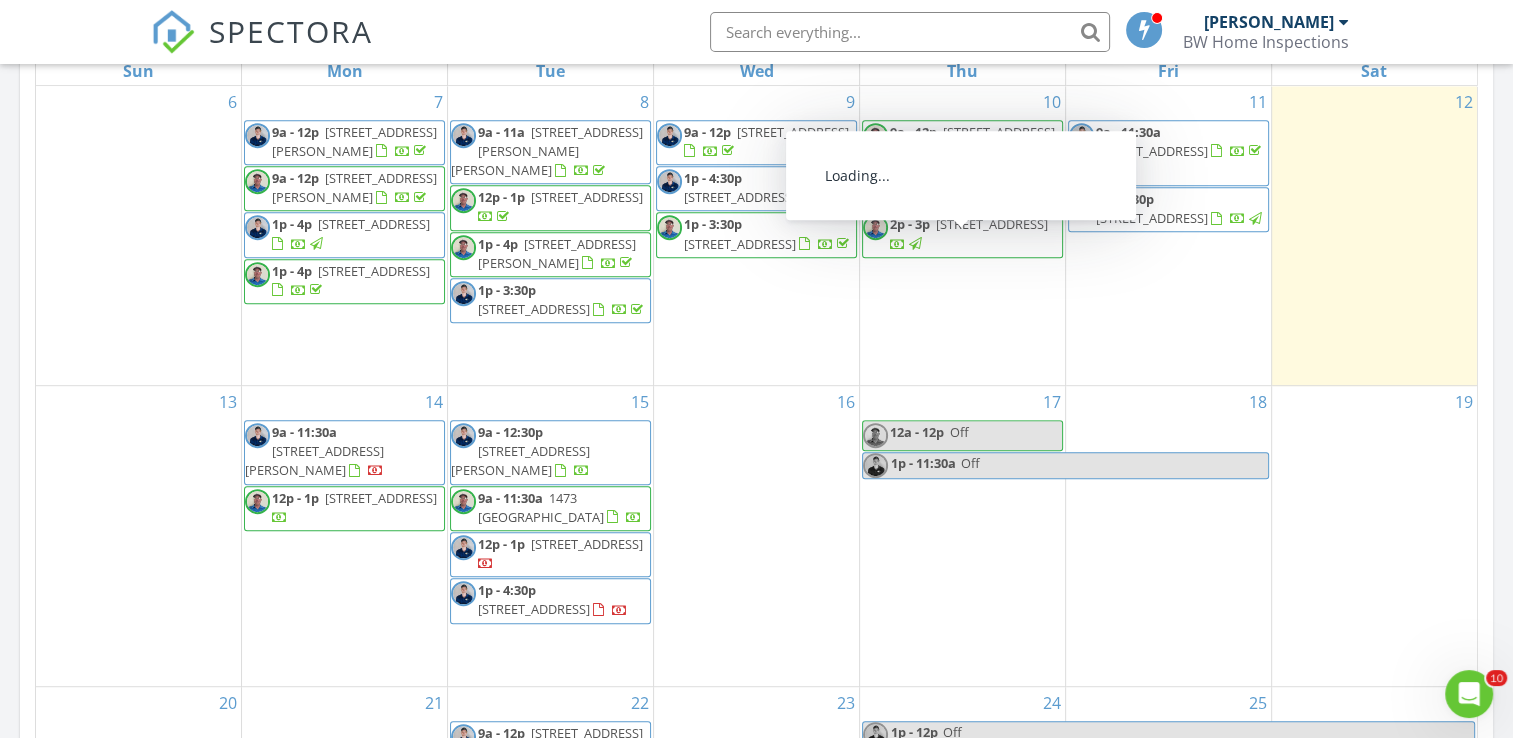 scroll, scrollTop: 1000, scrollLeft: 0, axis: vertical 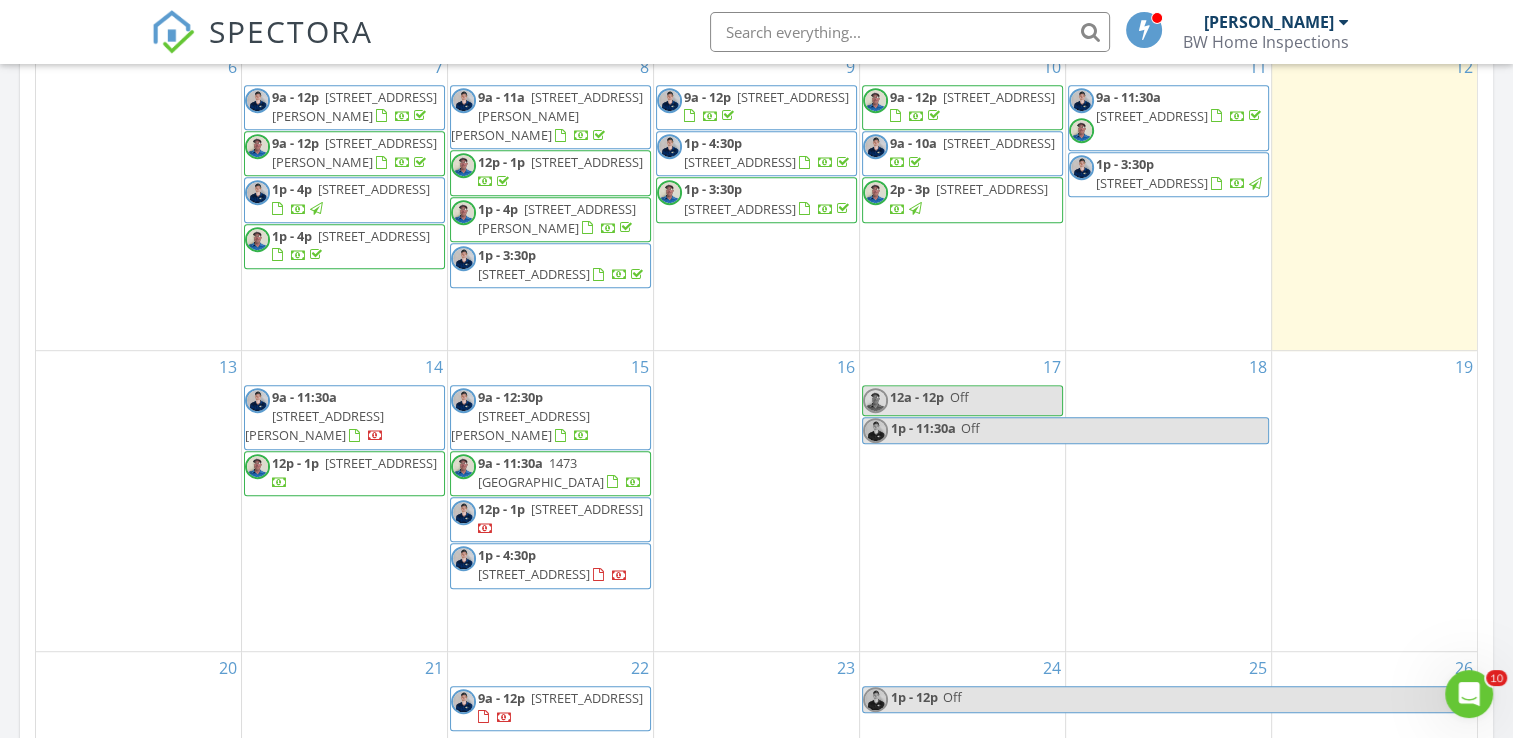 click 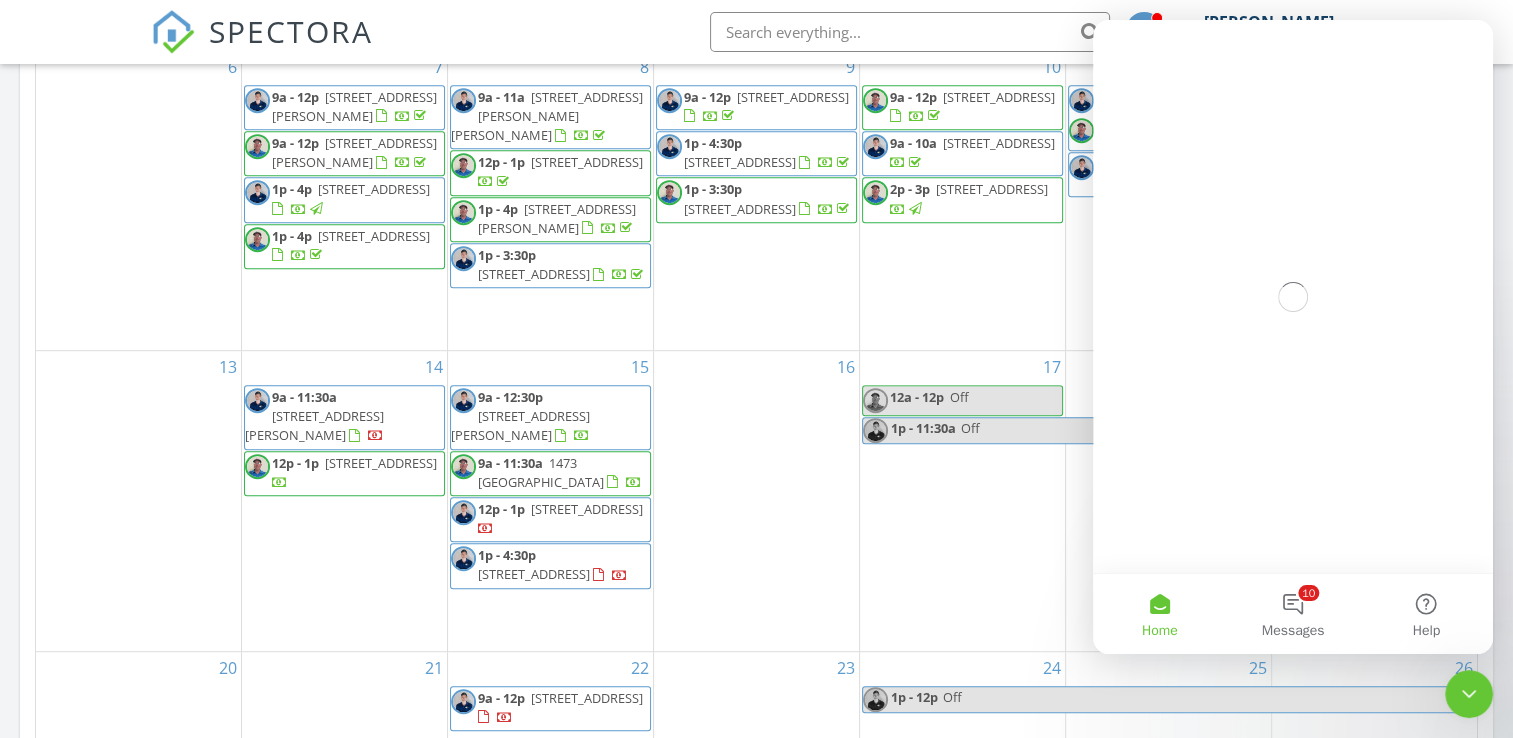 scroll, scrollTop: 0, scrollLeft: 0, axis: both 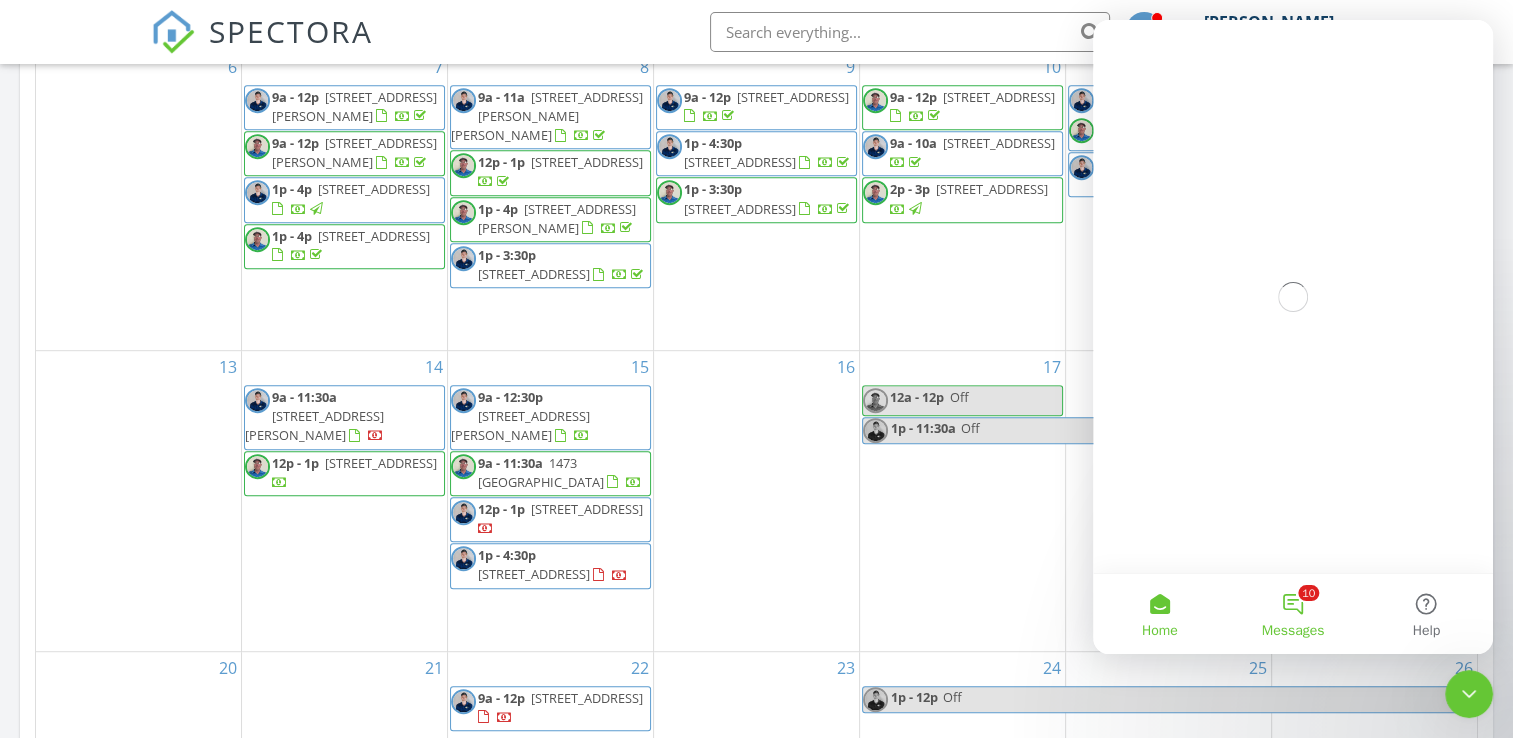 click on "10 Messages" at bounding box center [1292, 614] 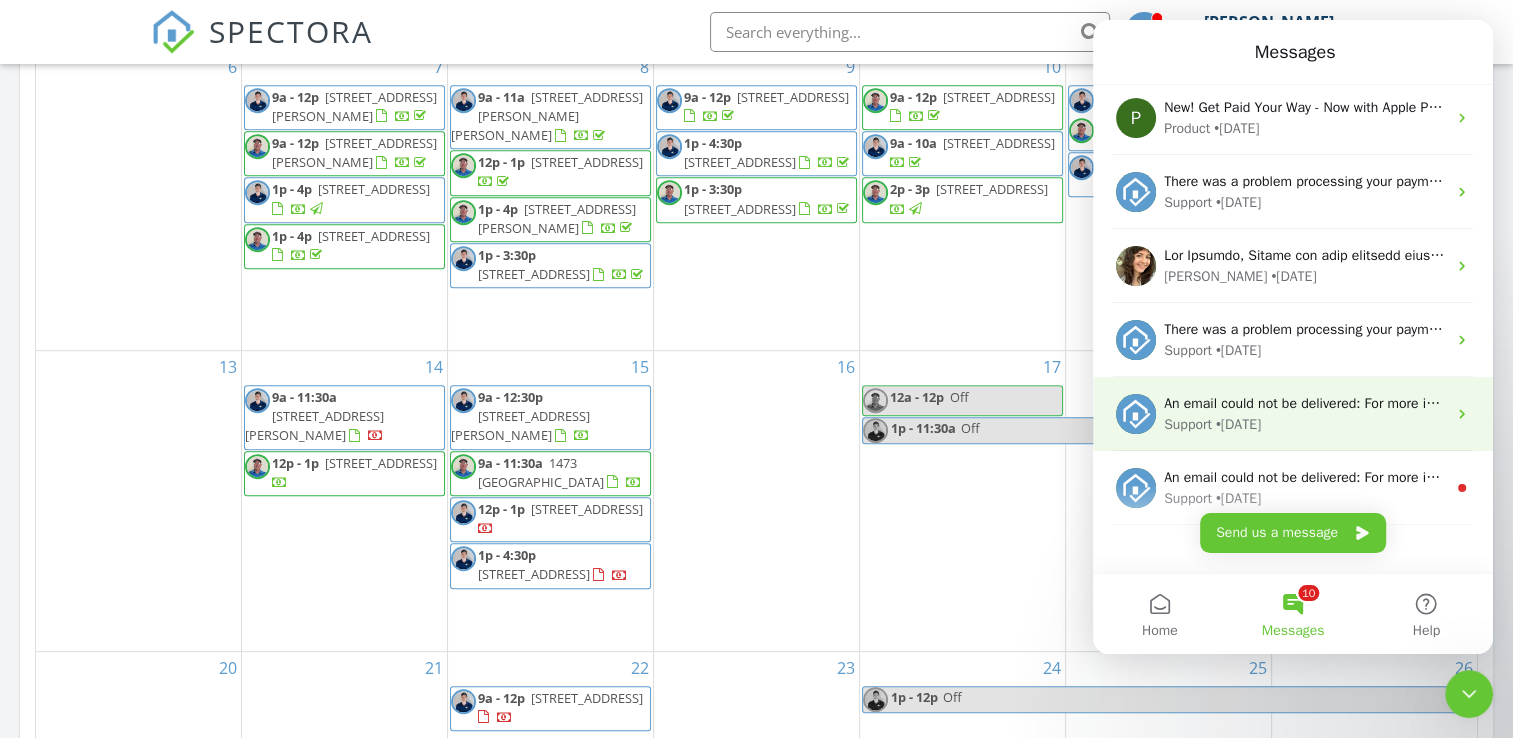 scroll, scrollTop: 331, scrollLeft: 0, axis: vertical 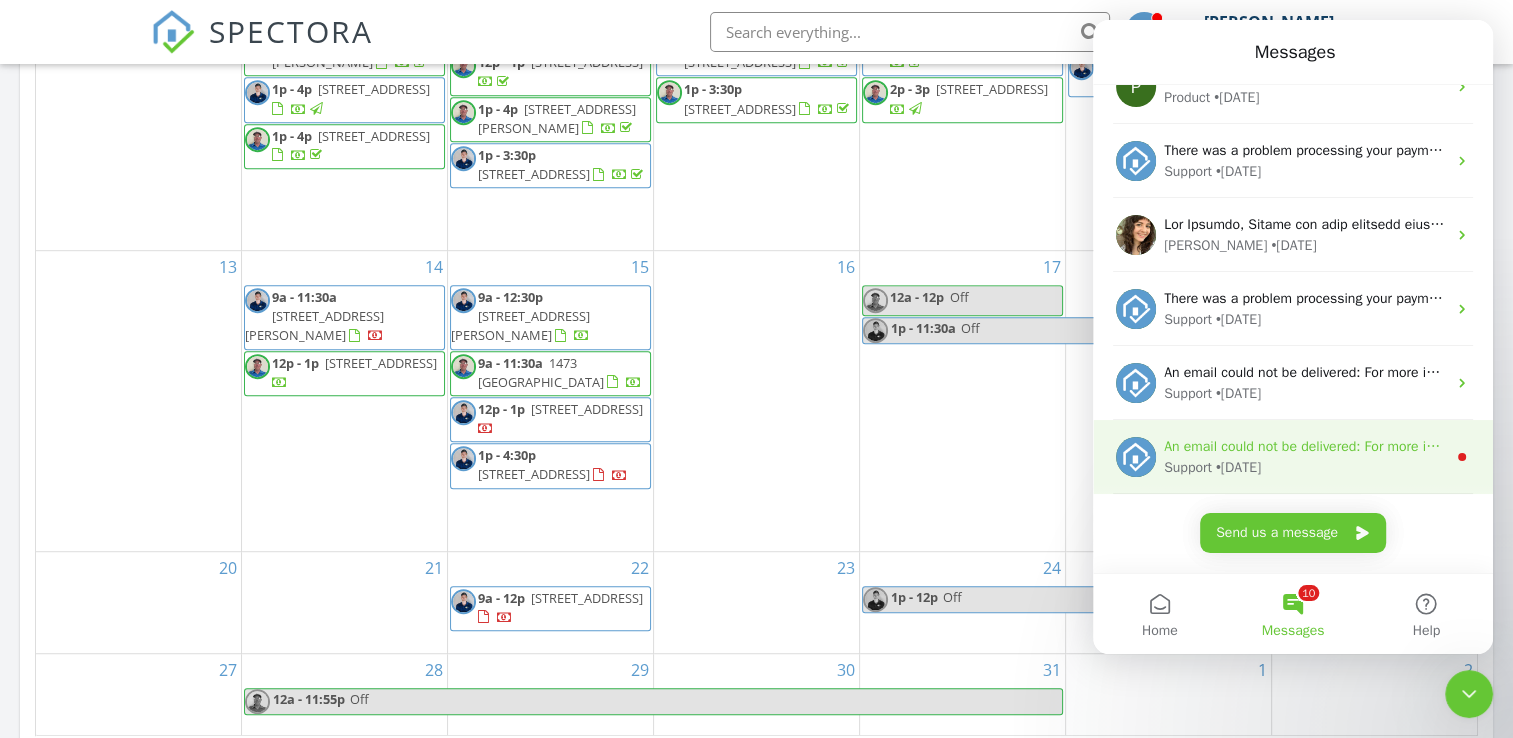 click on "An email could not be delivered:  For more information, view Why emails don't get delivered (Support Article)" at bounding box center (1492, 446) 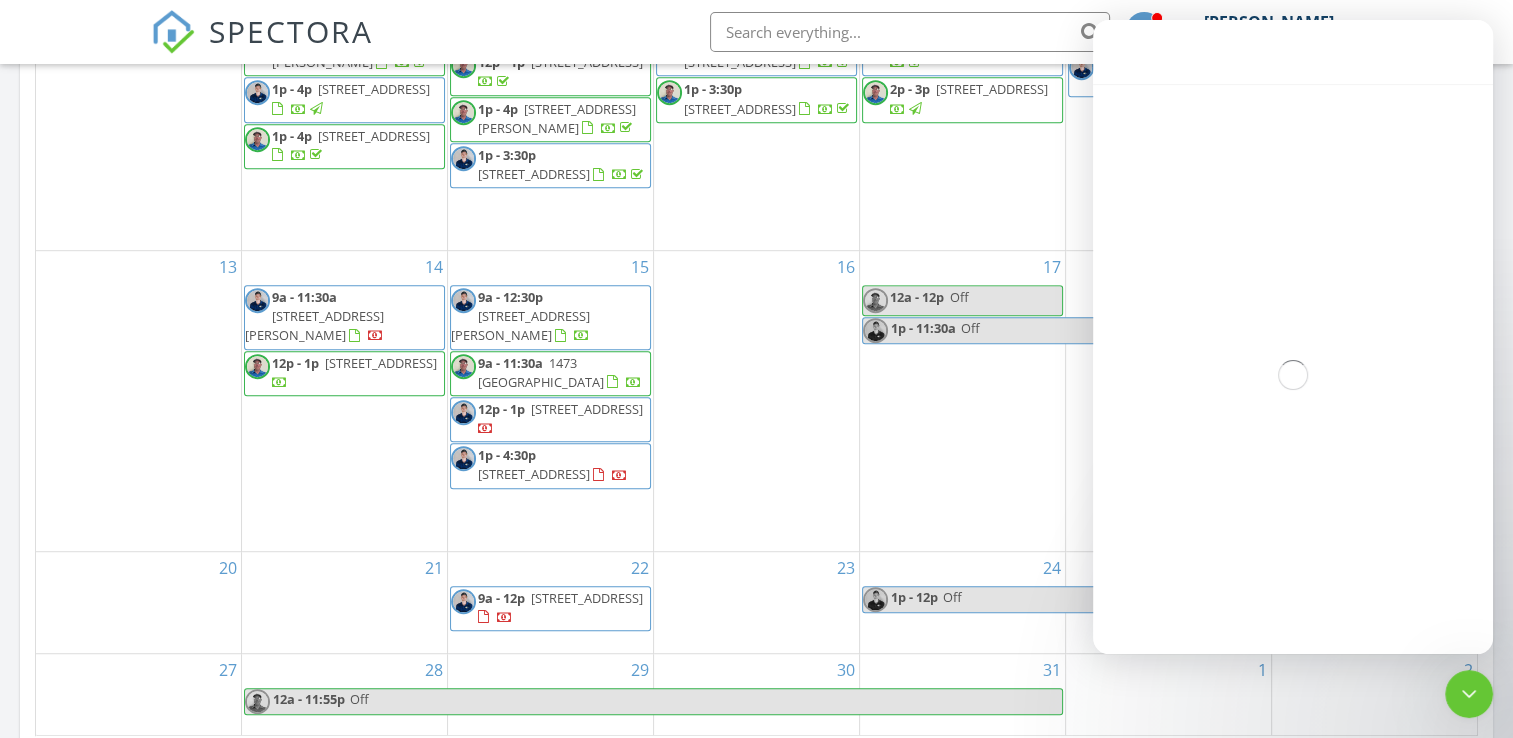 scroll, scrollTop: 250, scrollLeft: 0, axis: vertical 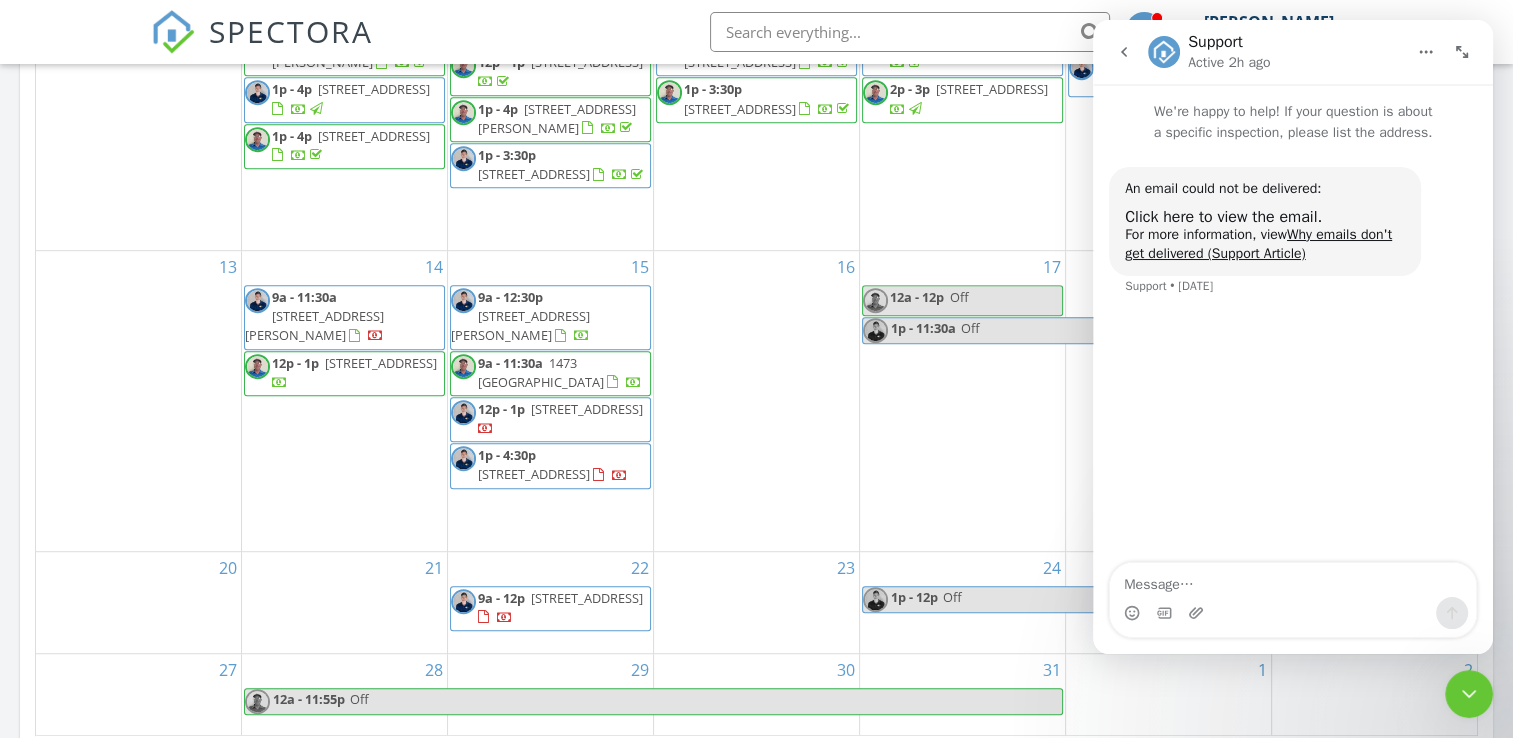 click at bounding box center [1124, 52] 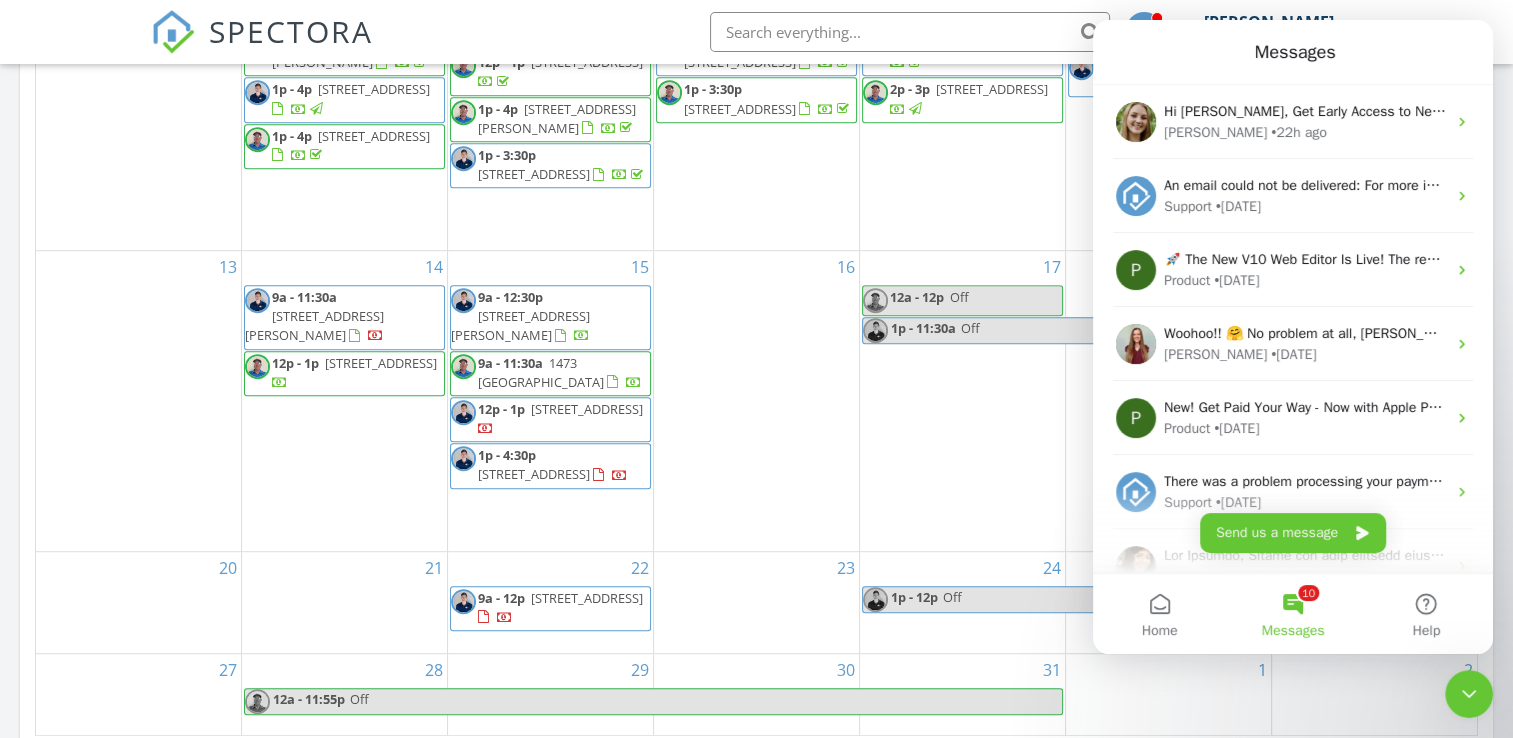 scroll, scrollTop: 0, scrollLeft: 0, axis: both 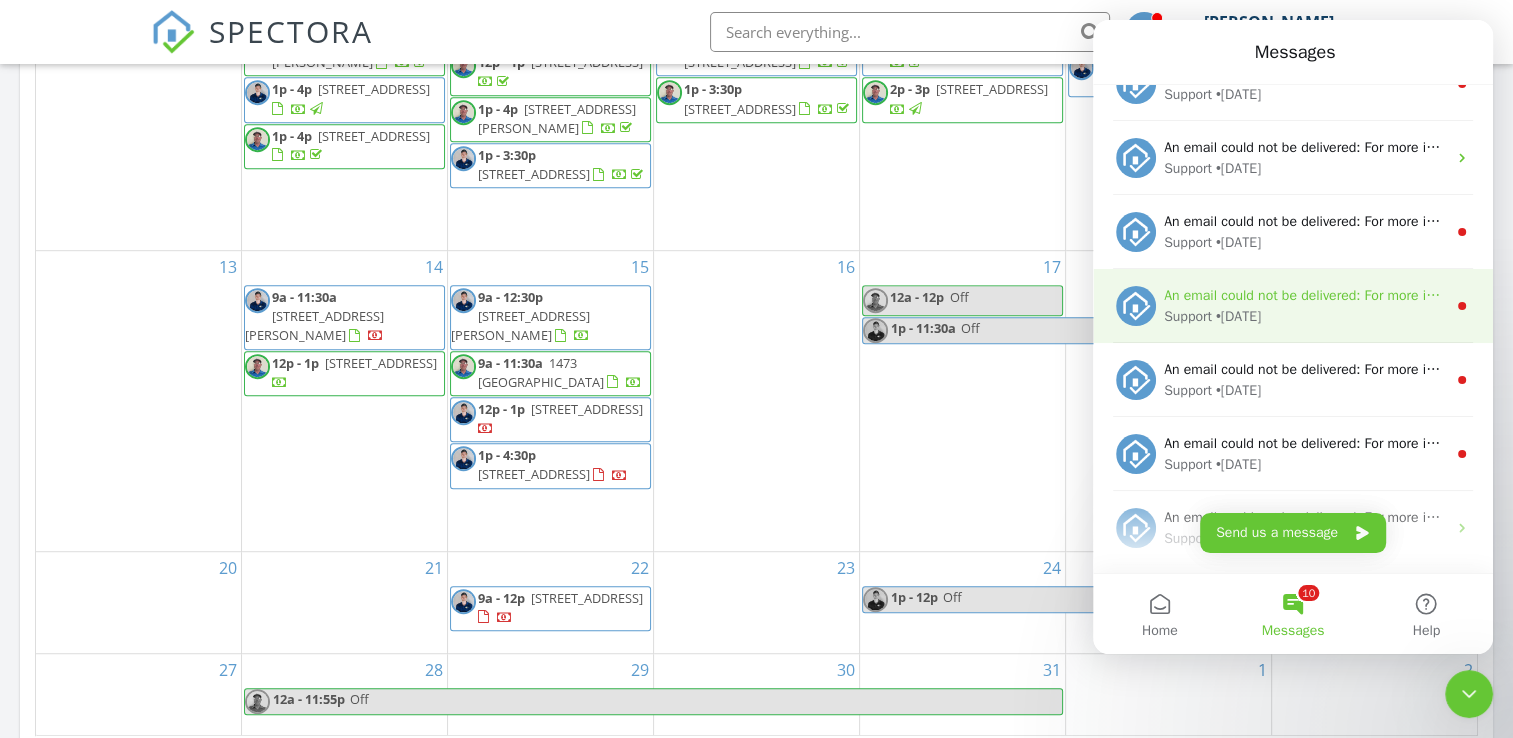 click on "Support •  7w ago" at bounding box center [1305, 316] 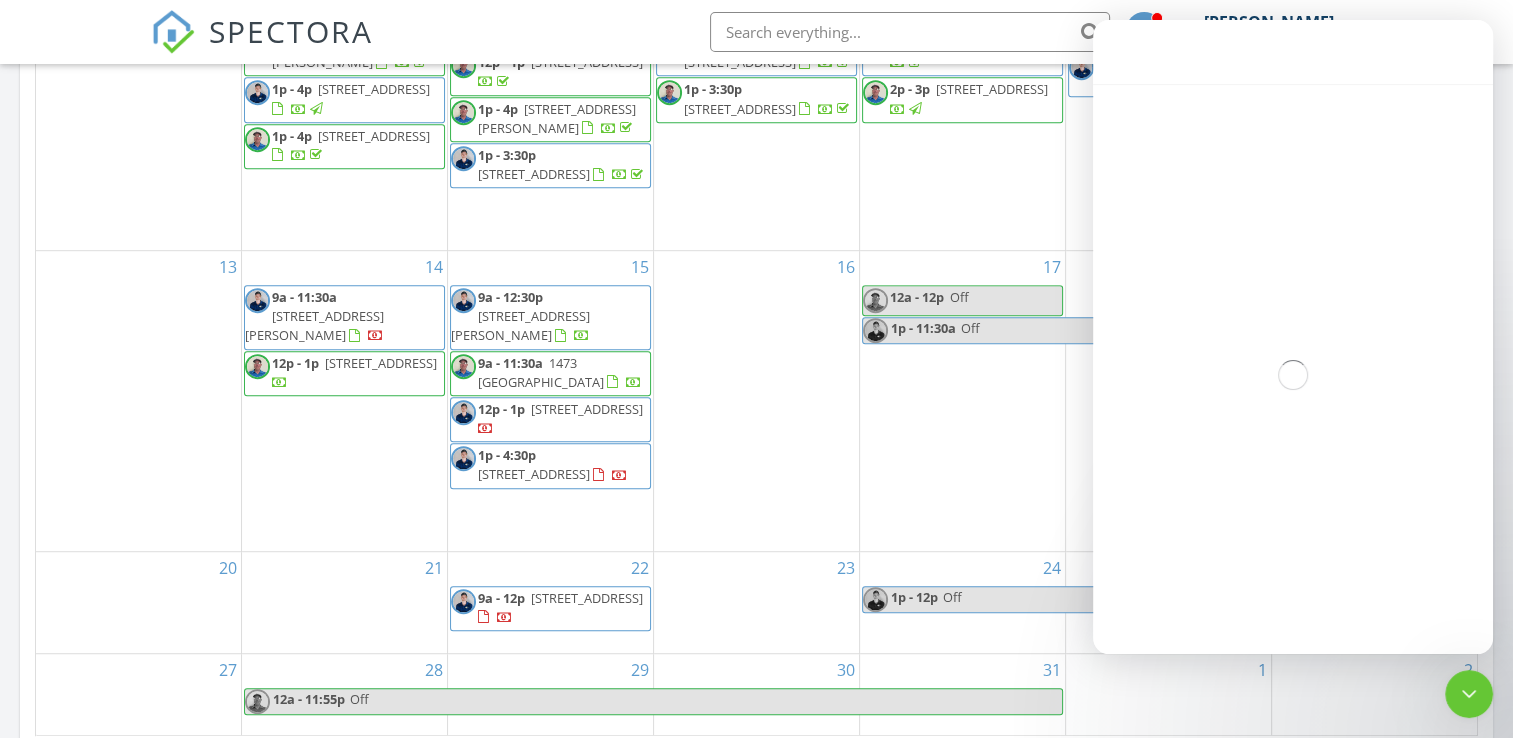 scroll, scrollTop: 990, scrollLeft: 0, axis: vertical 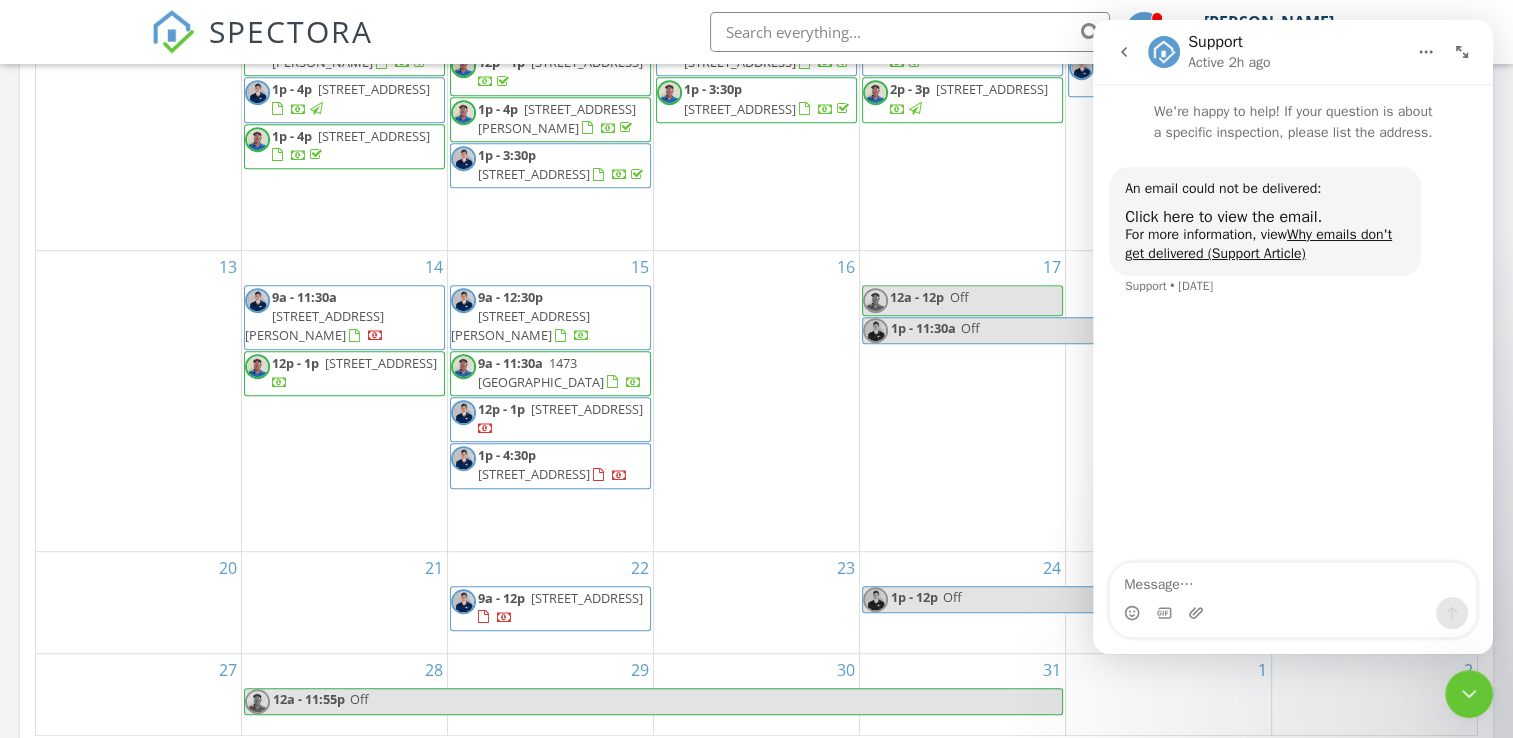 click 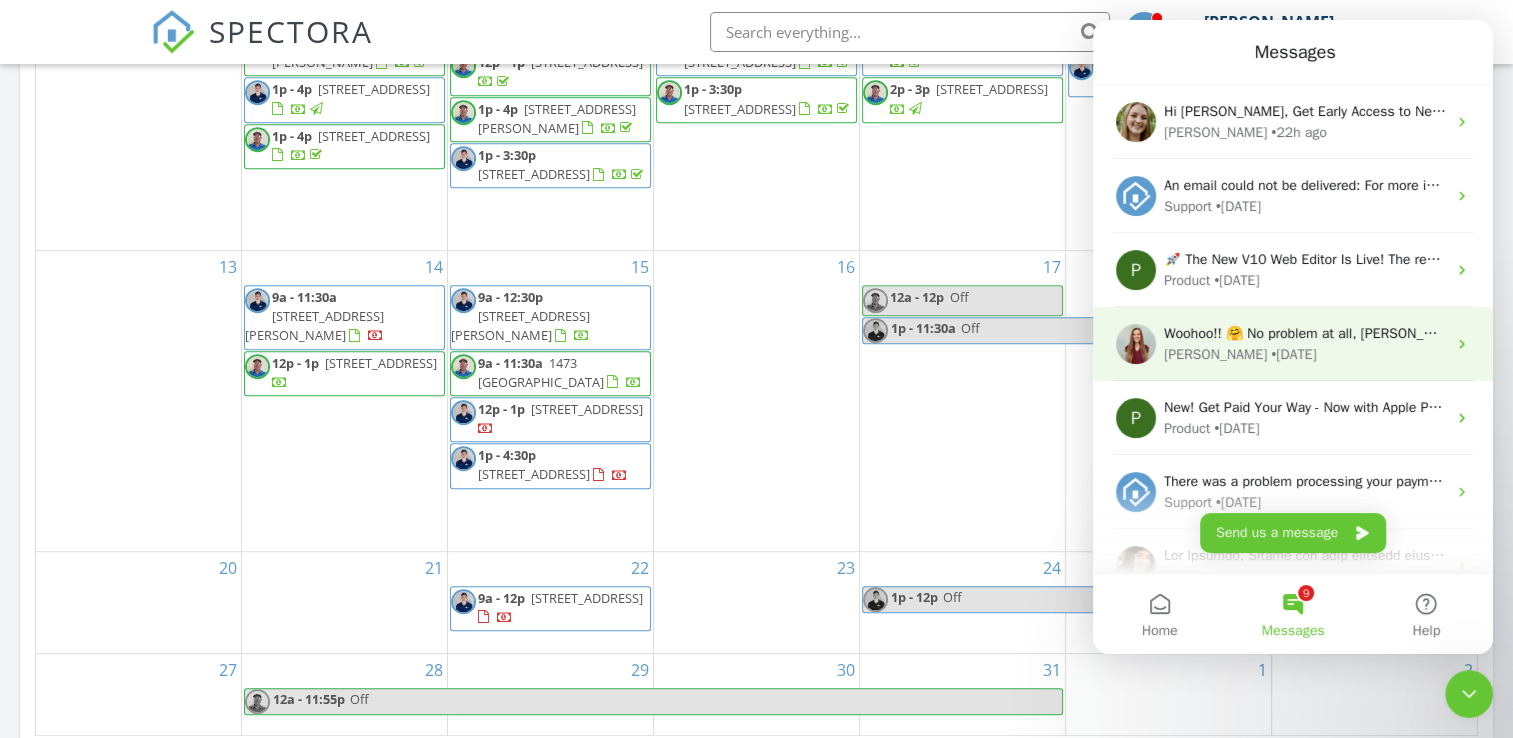 scroll, scrollTop: 0, scrollLeft: 0, axis: both 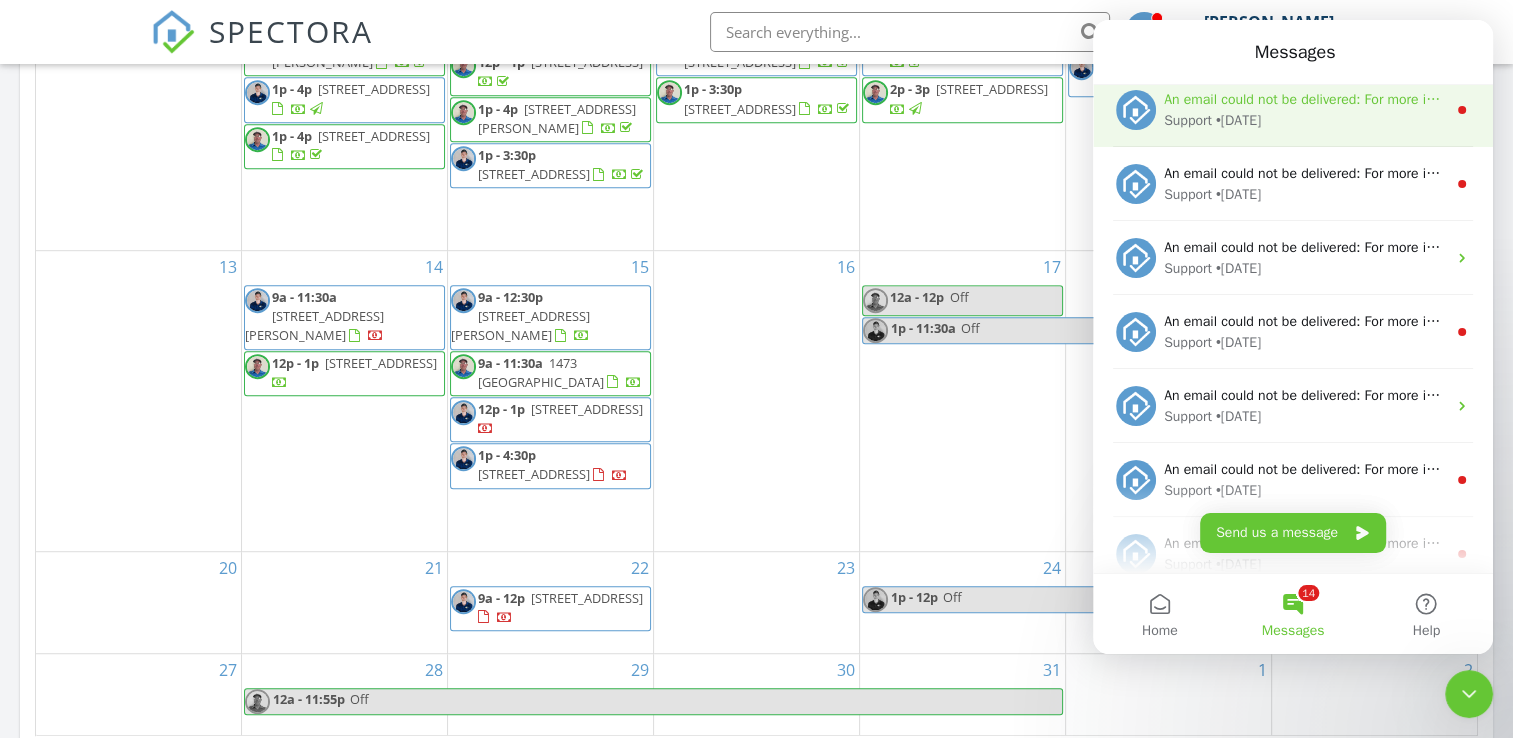 click on "An email could not be delivered:  For more information, view Why emails don't get delivered (Support Article)" at bounding box center [1492, 99] 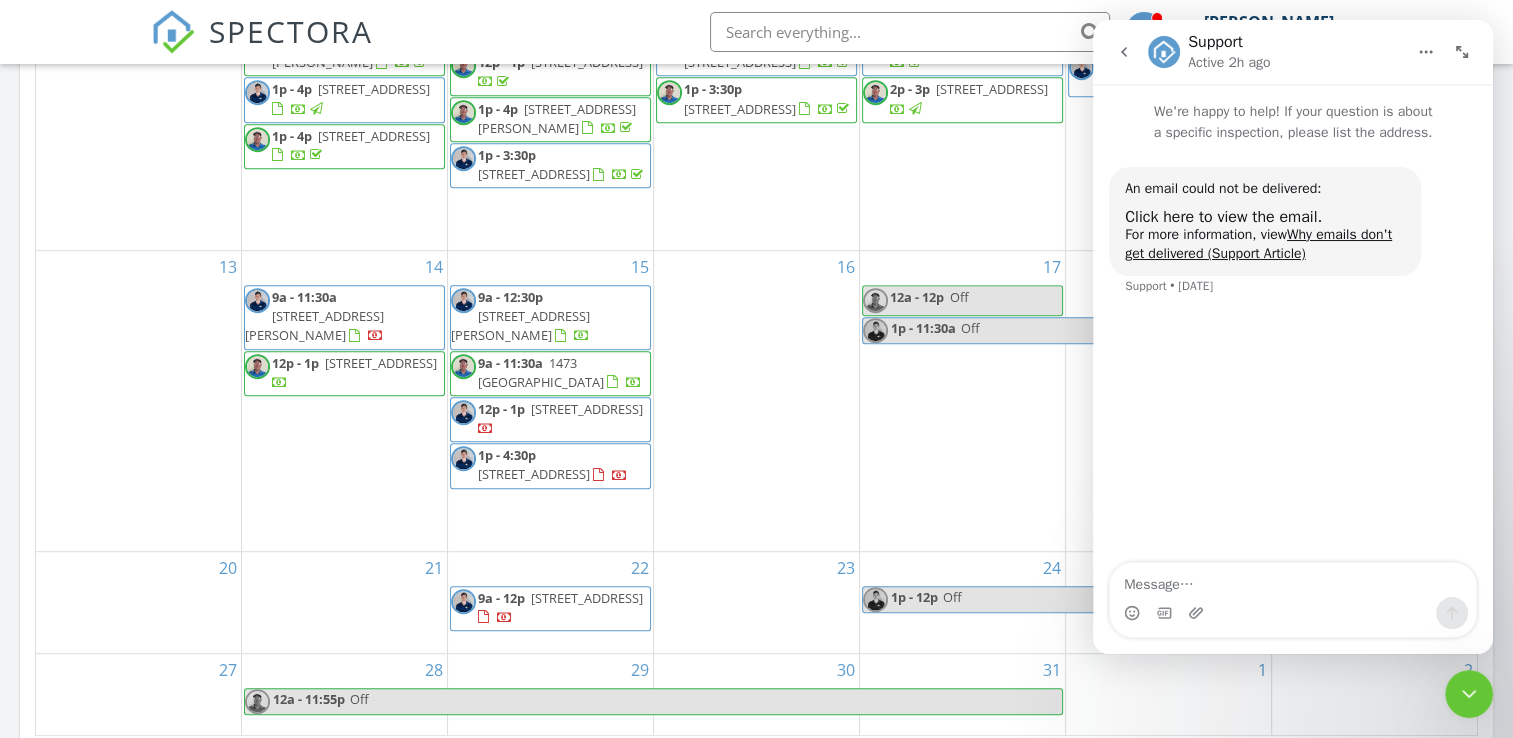 click at bounding box center (1124, 52) 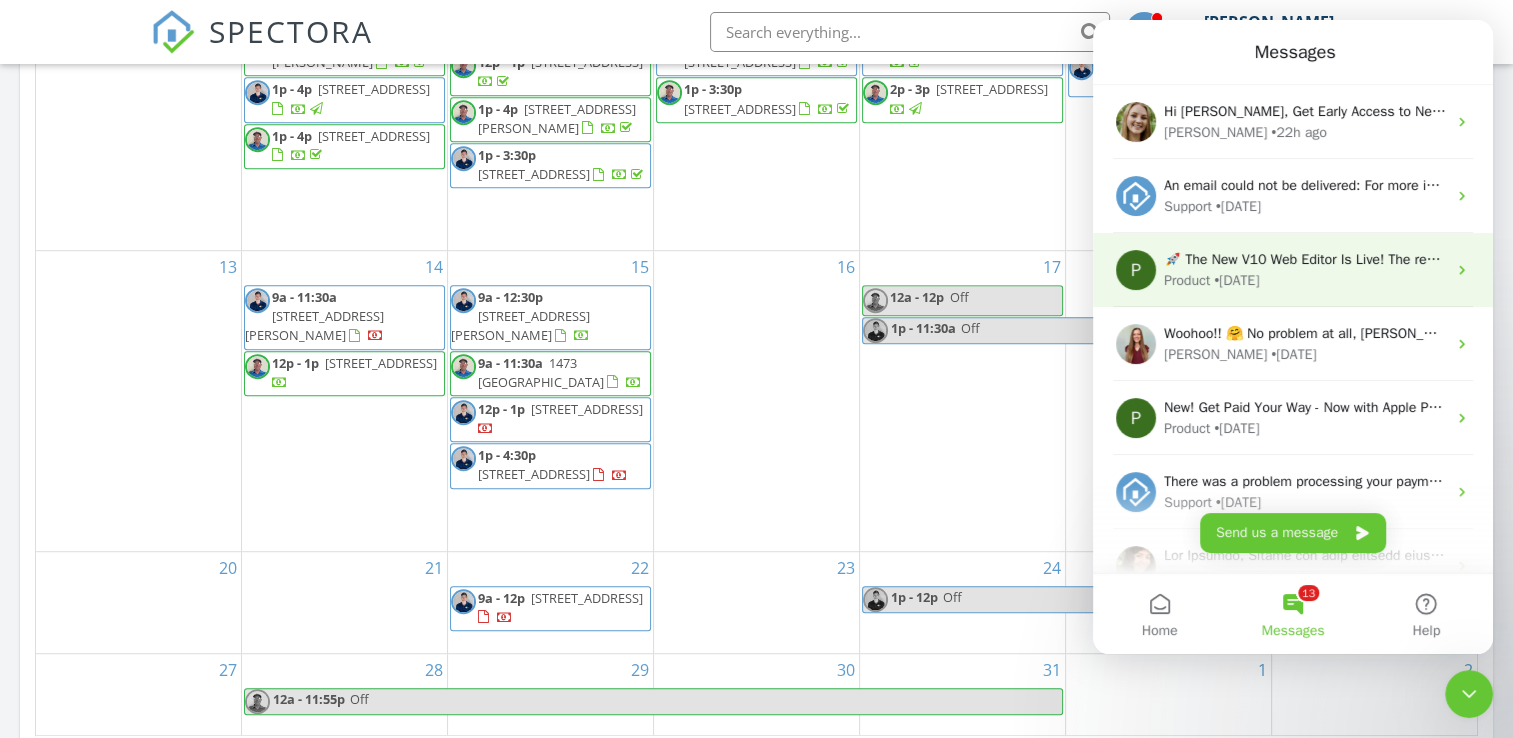 scroll, scrollTop: 0, scrollLeft: 0, axis: both 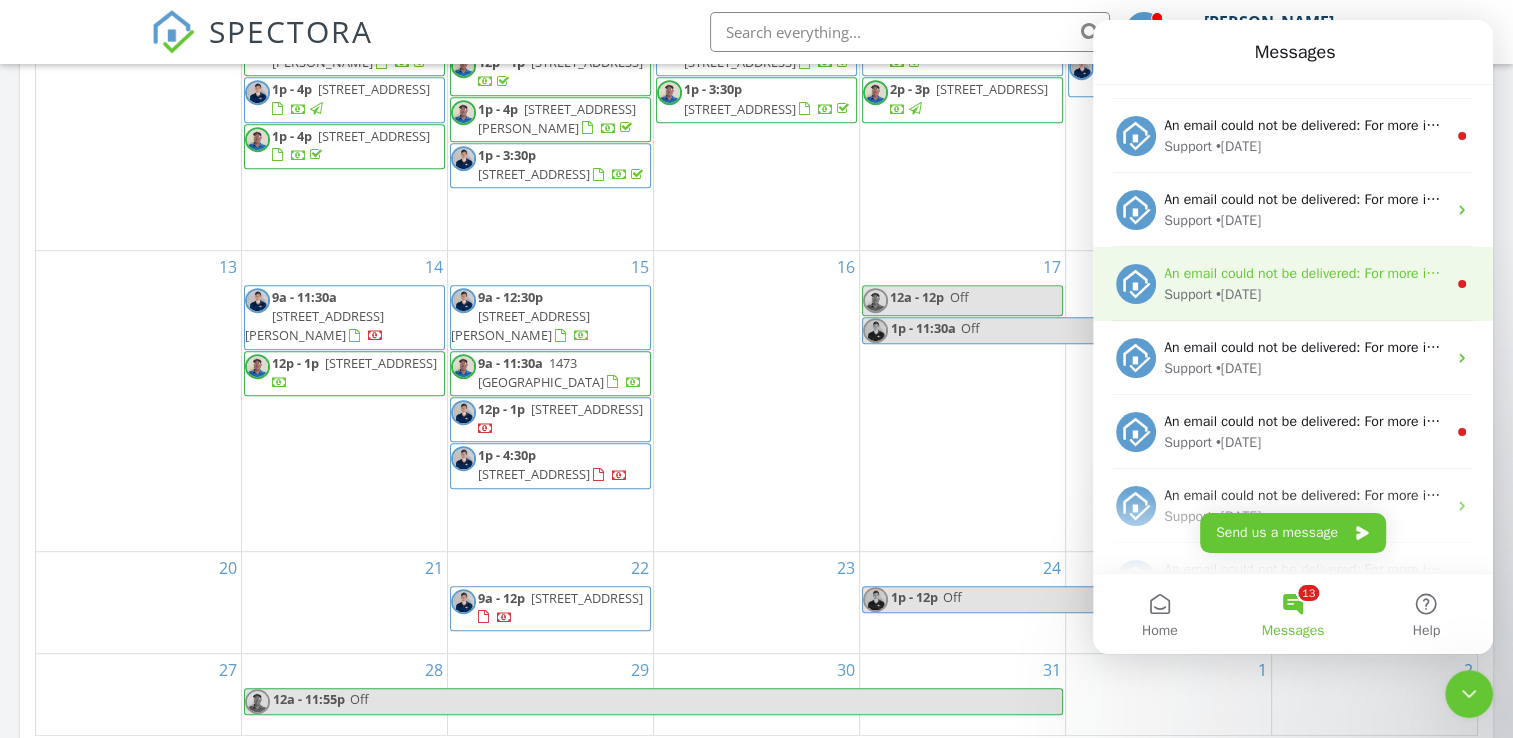 click on "An email could not be delivered:  For more information, view Why emails don't get delivered (Support Article) Support •  6w ago" at bounding box center (1293, 284) 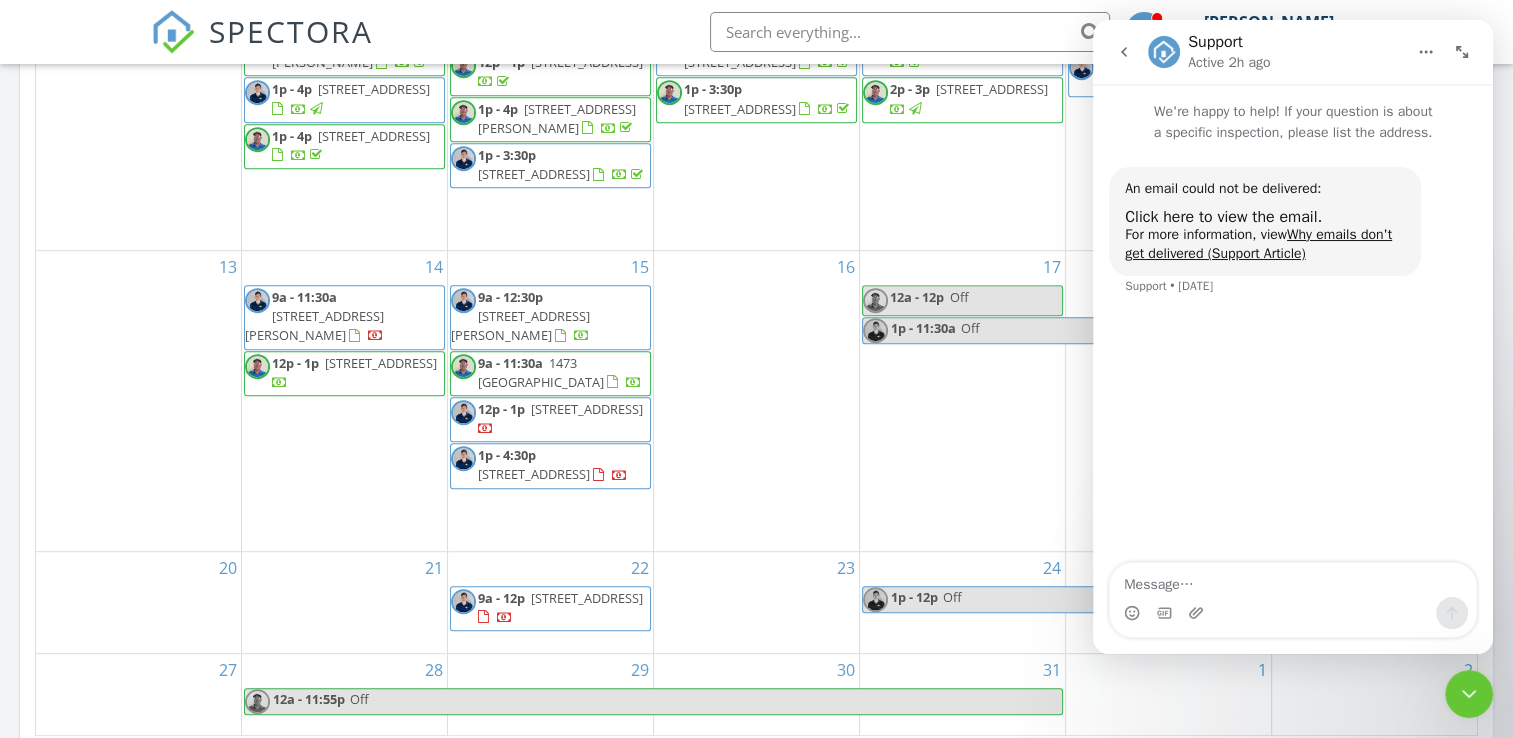 click 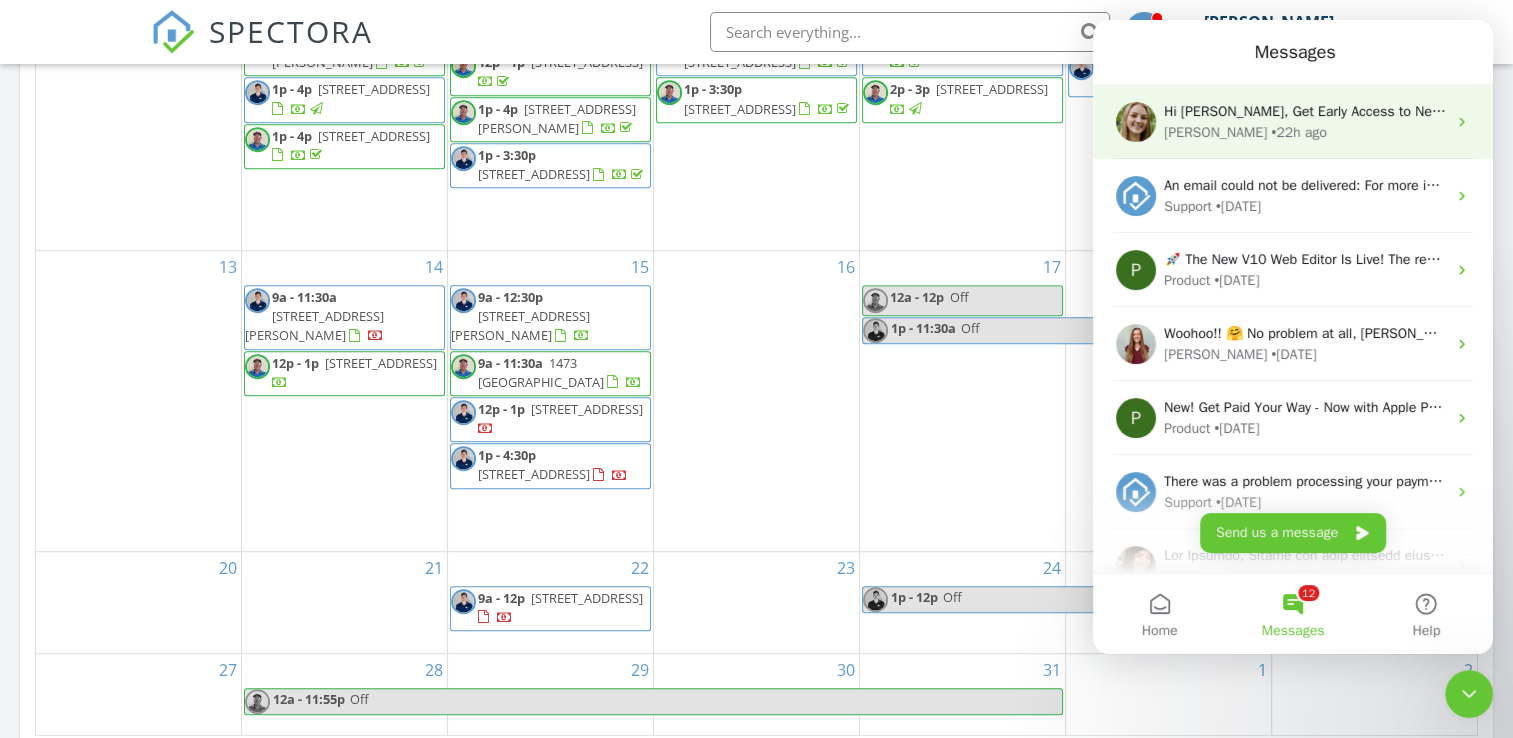 scroll, scrollTop: 0, scrollLeft: 0, axis: both 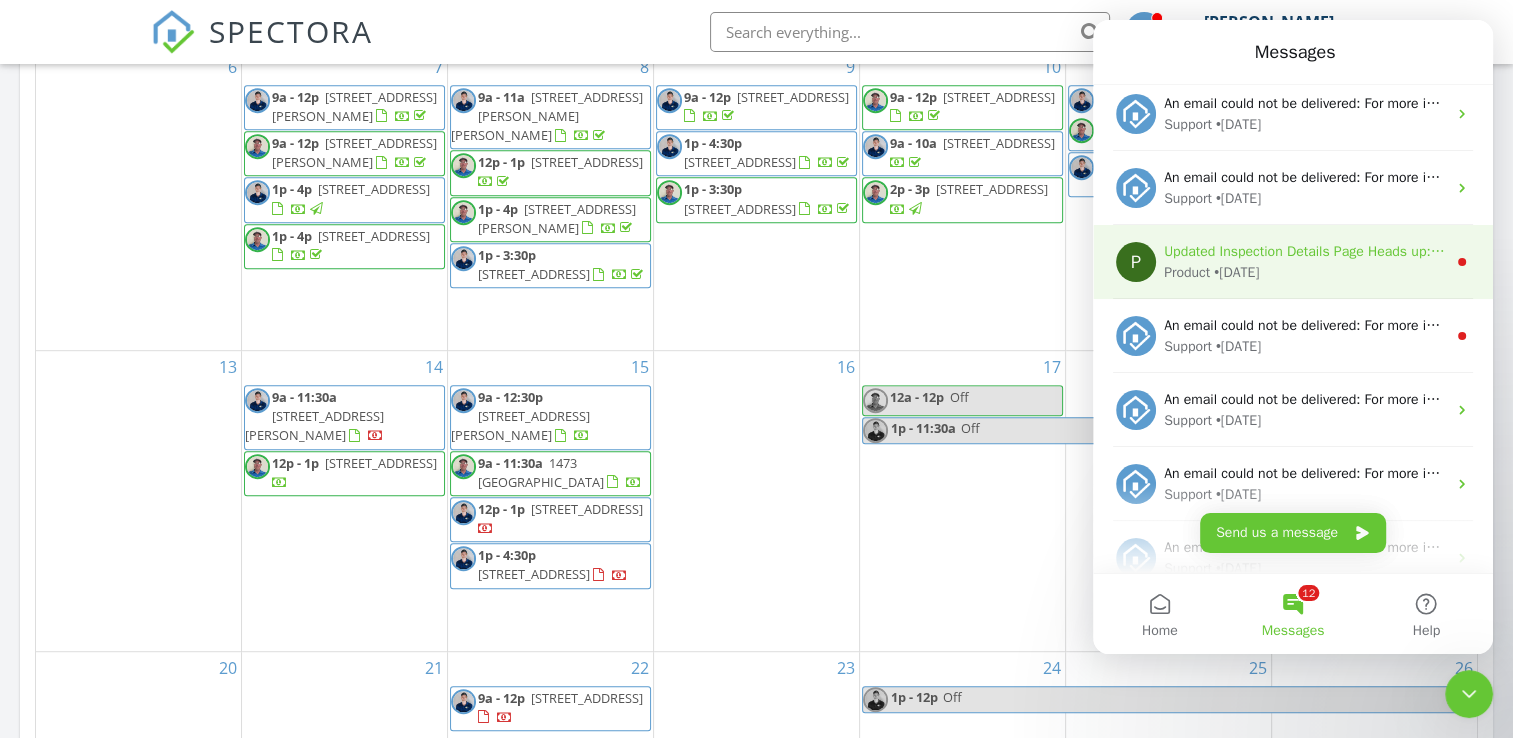 click on "Product •  5w ago" at bounding box center (1305, 272) 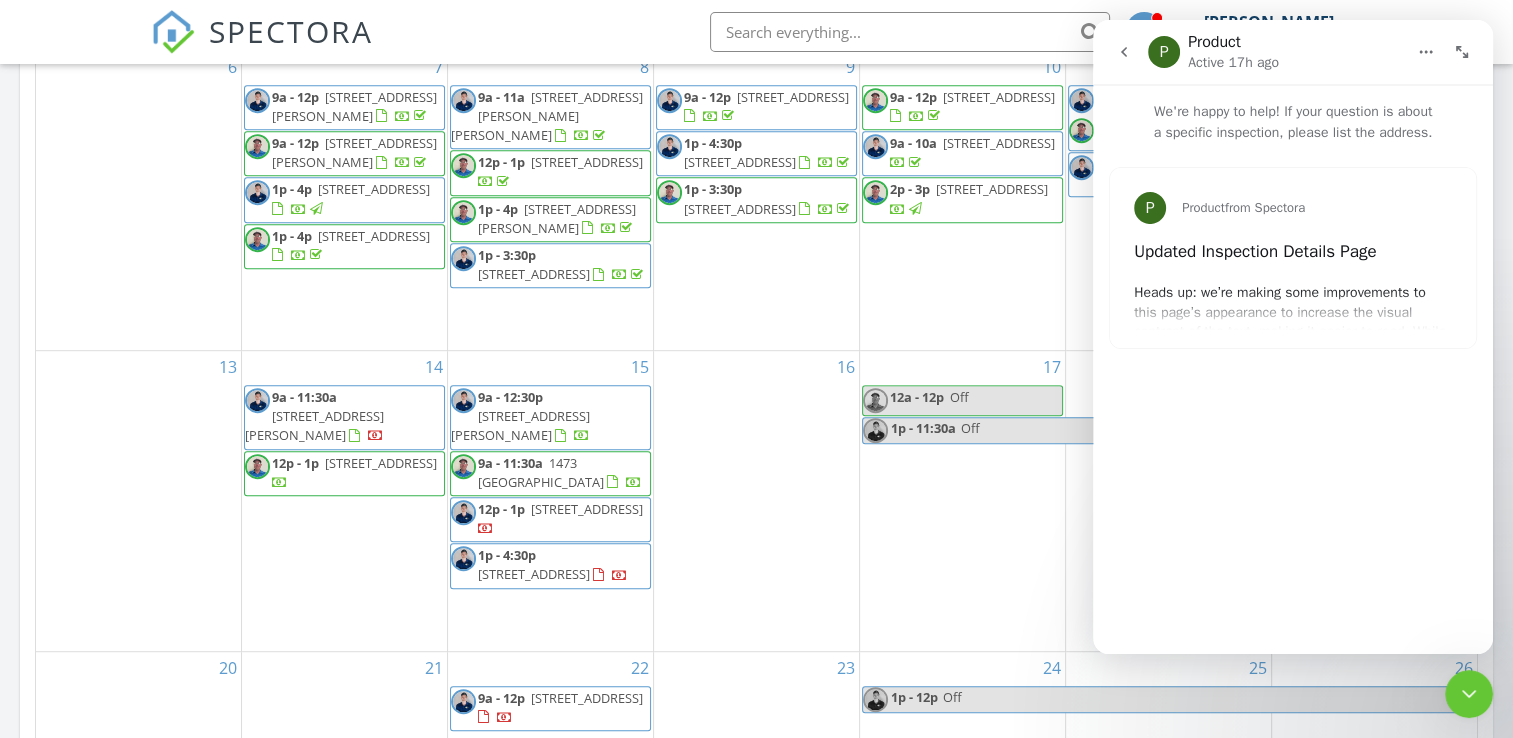 click at bounding box center (1124, 52) 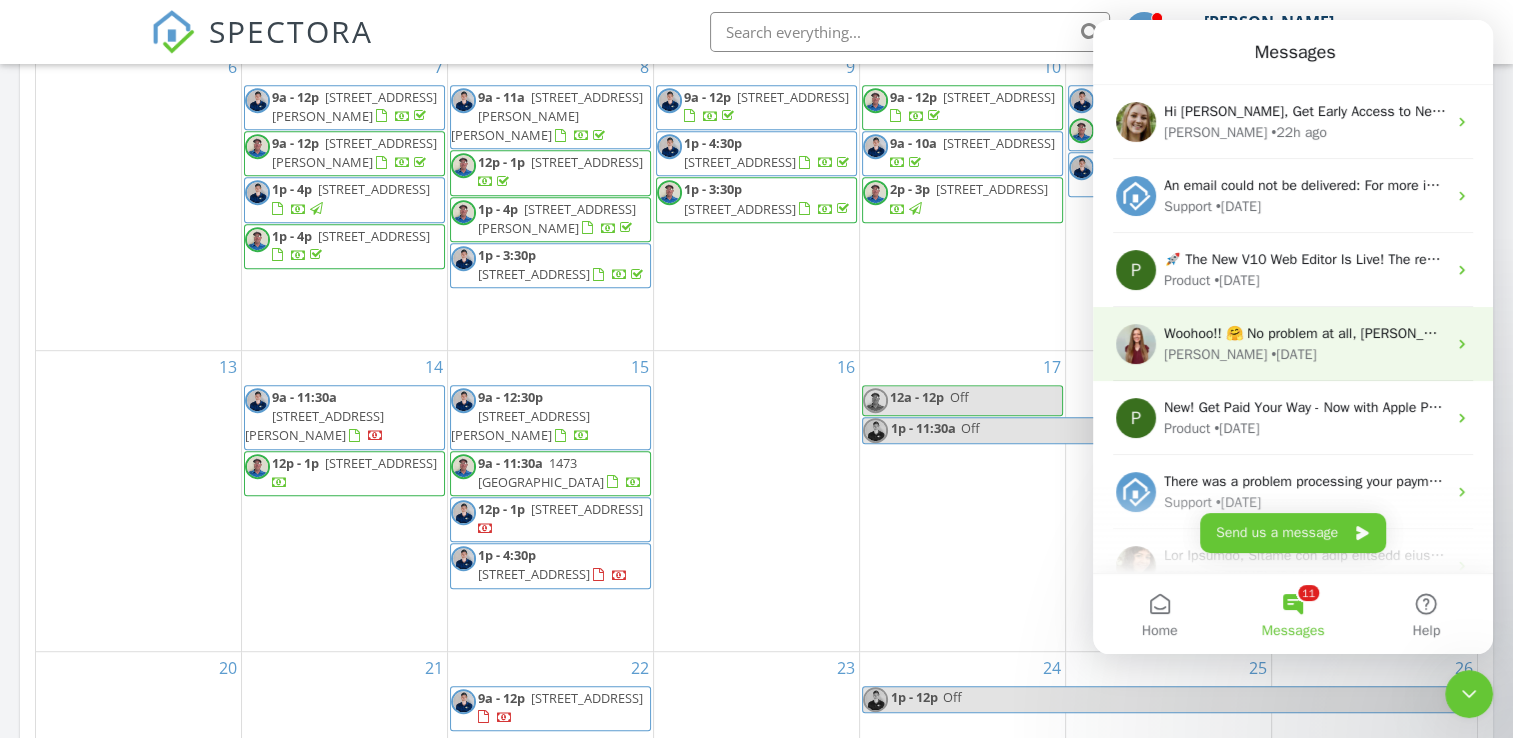 scroll, scrollTop: 76, scrollLeft: 0, axis: vertical 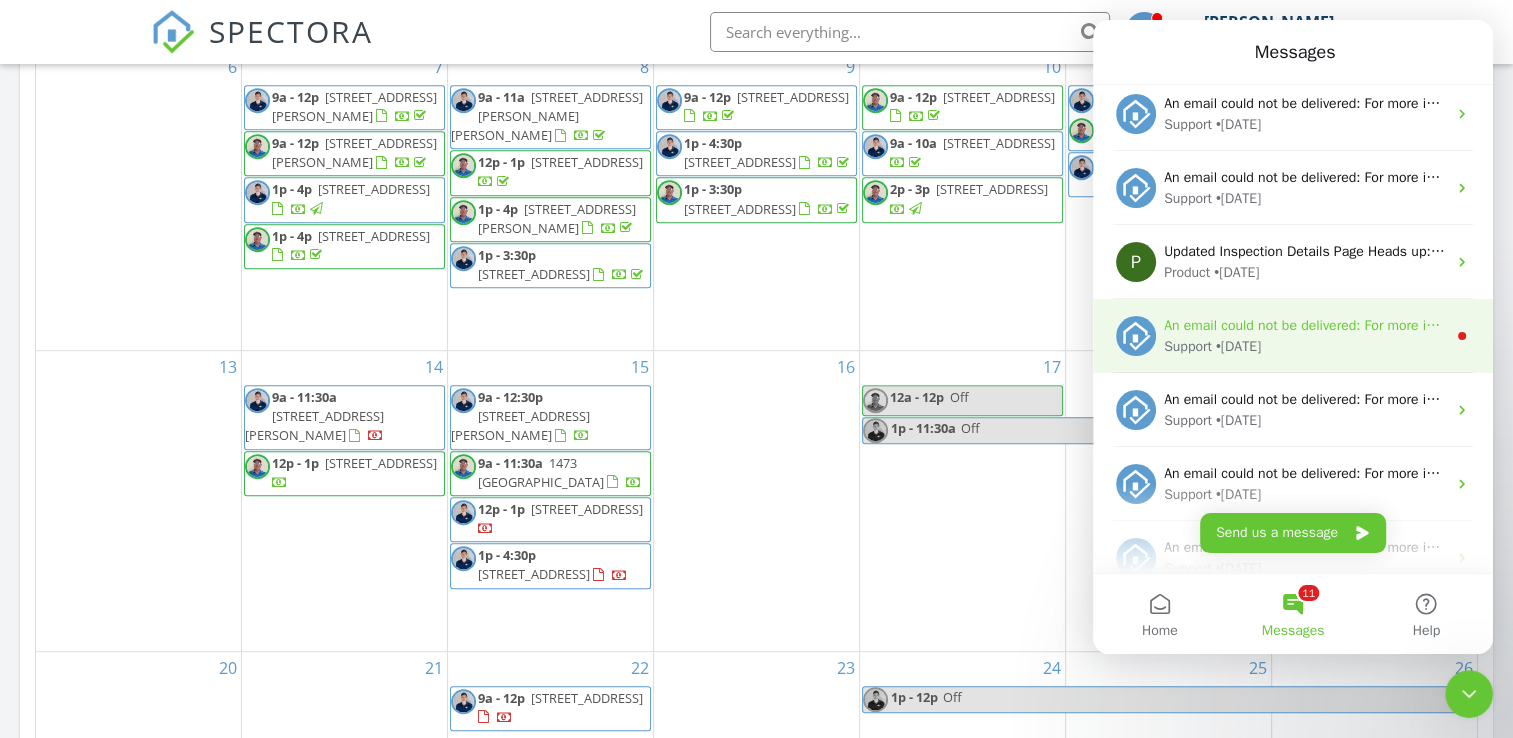 click on "•  6w ago" at bounding box center [1238, 346] 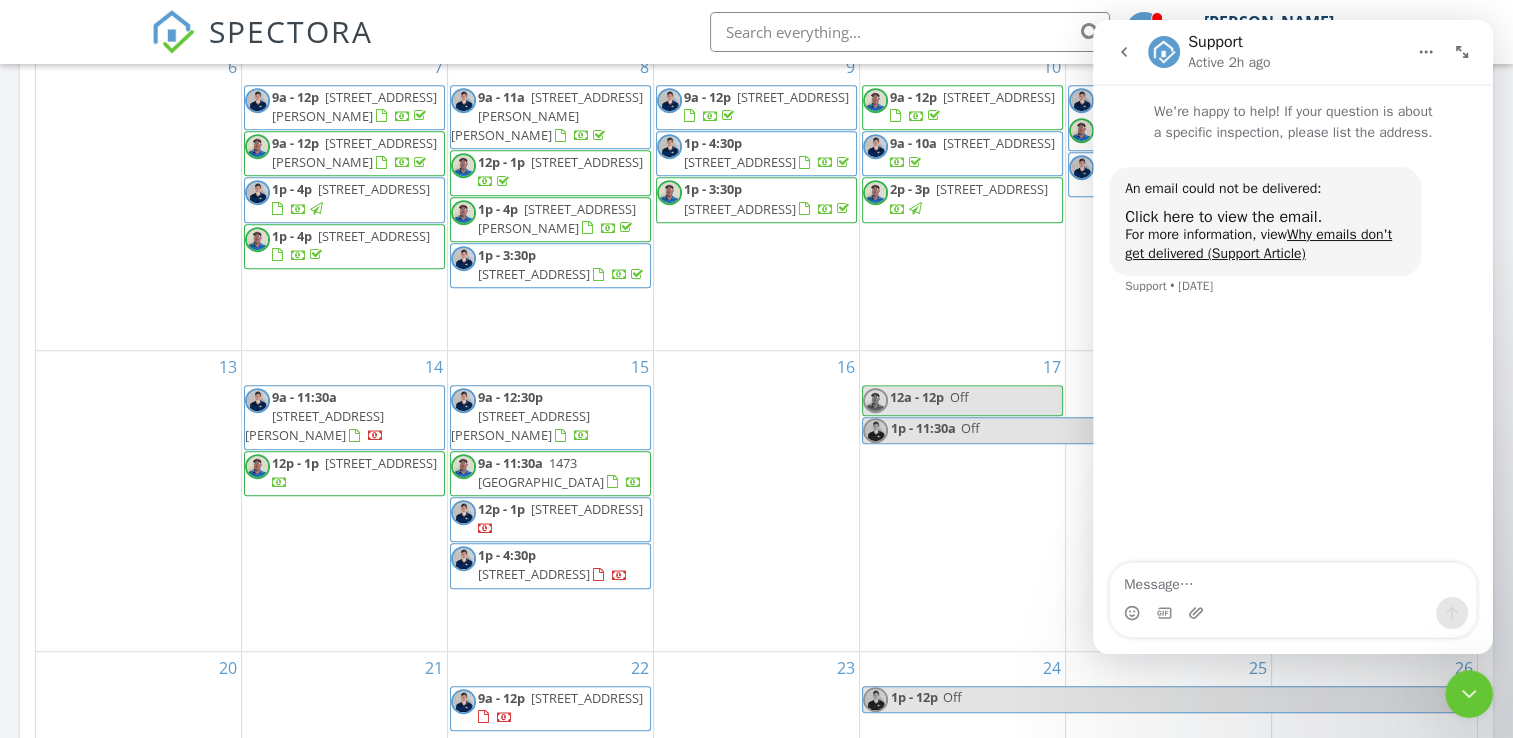 click 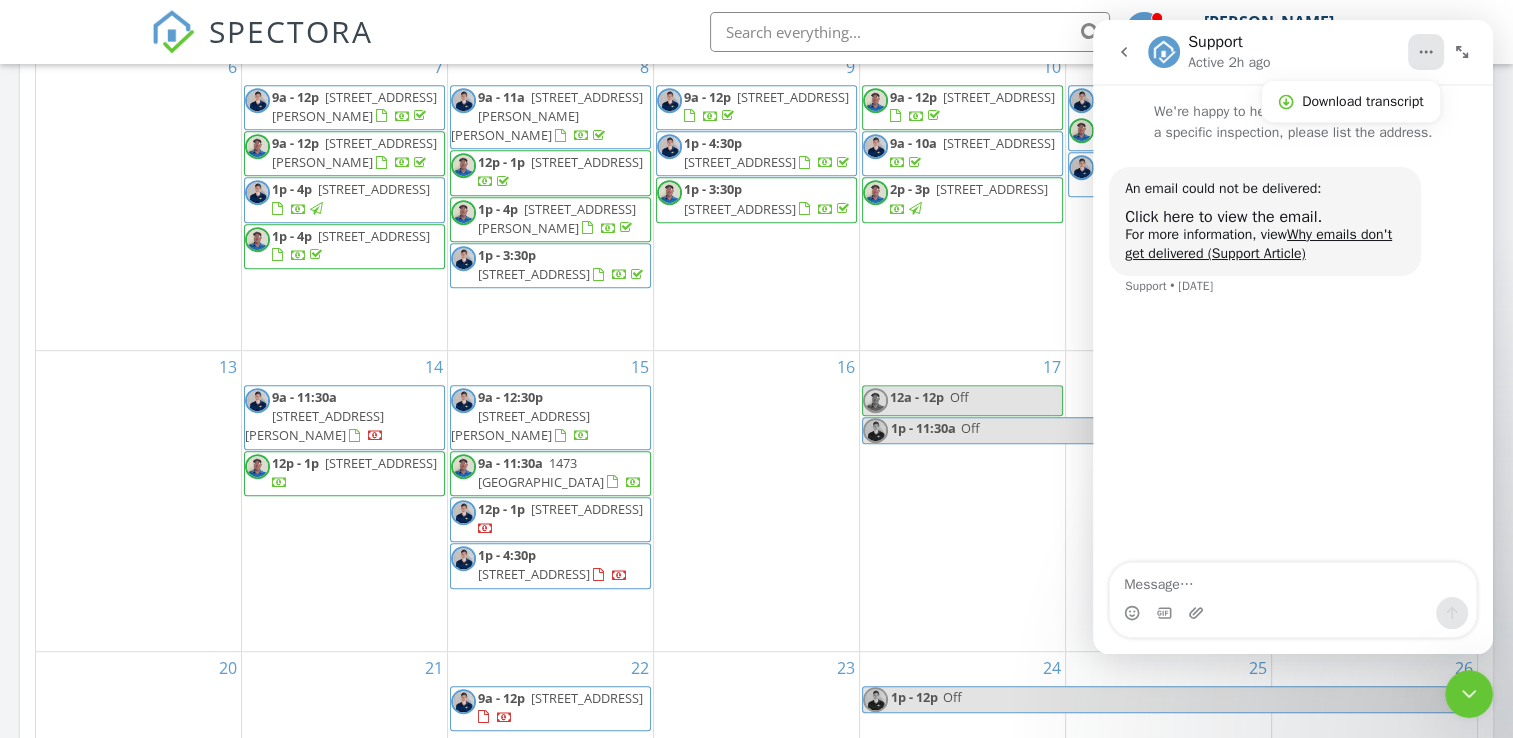 click 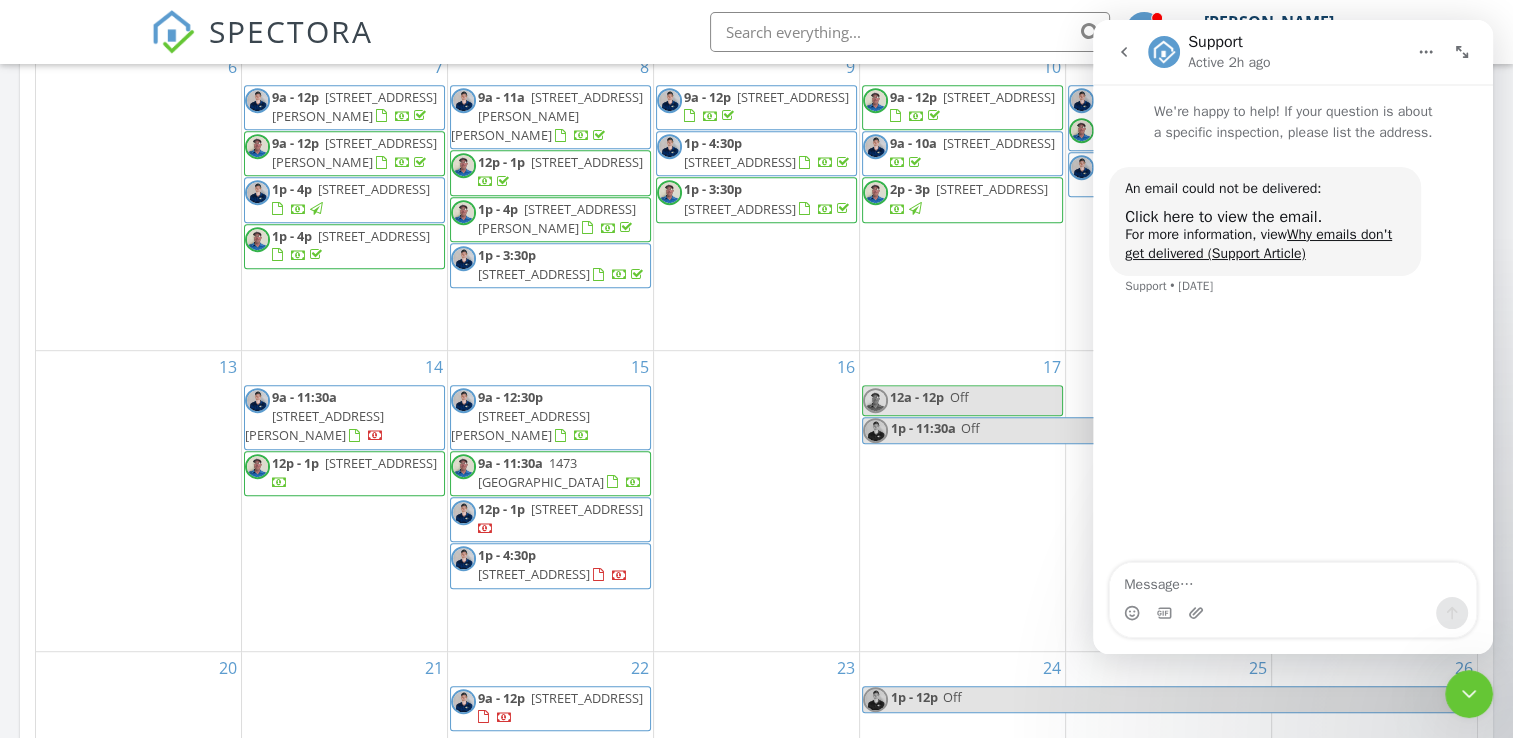 click 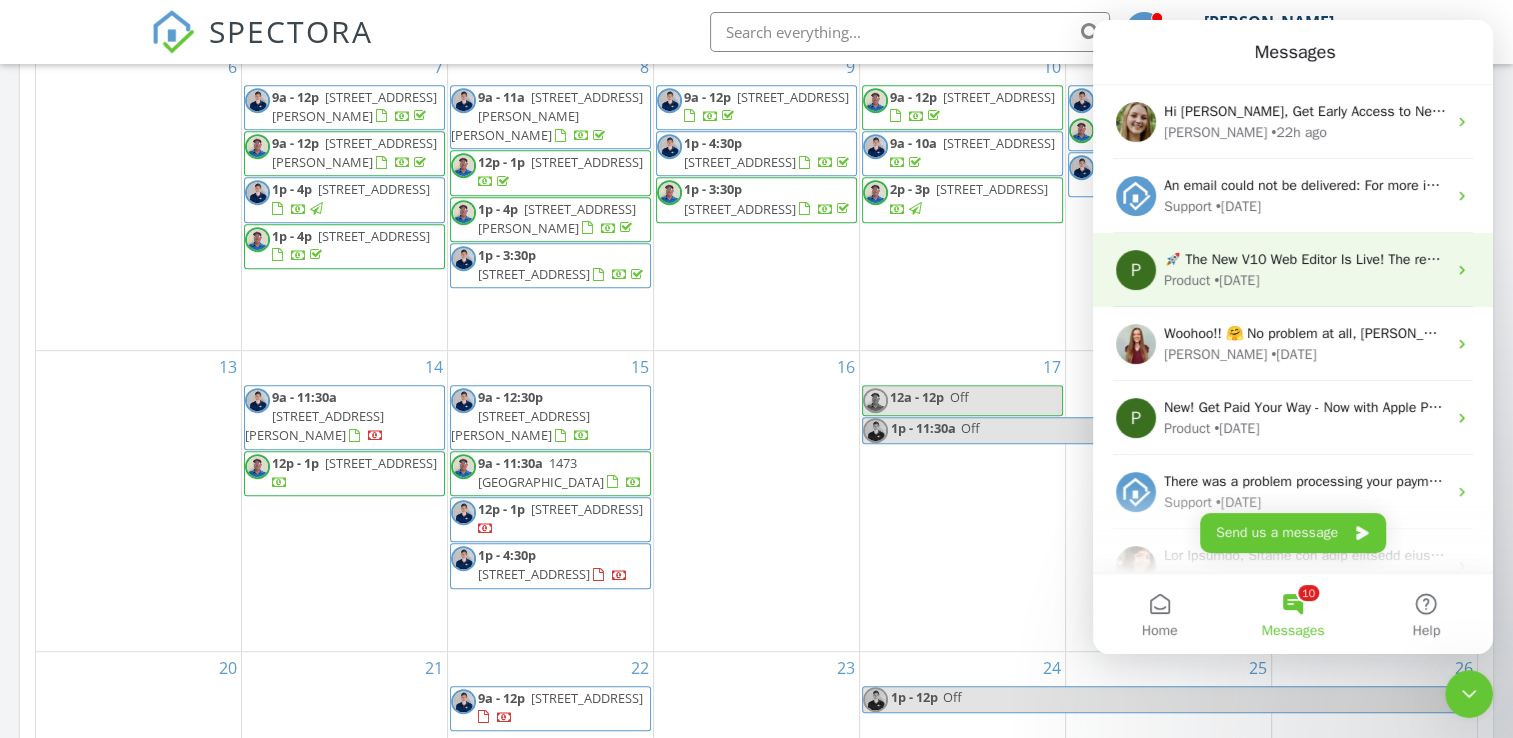 scroll, scrollTop: 0, scrollLeft: 0, axis: both 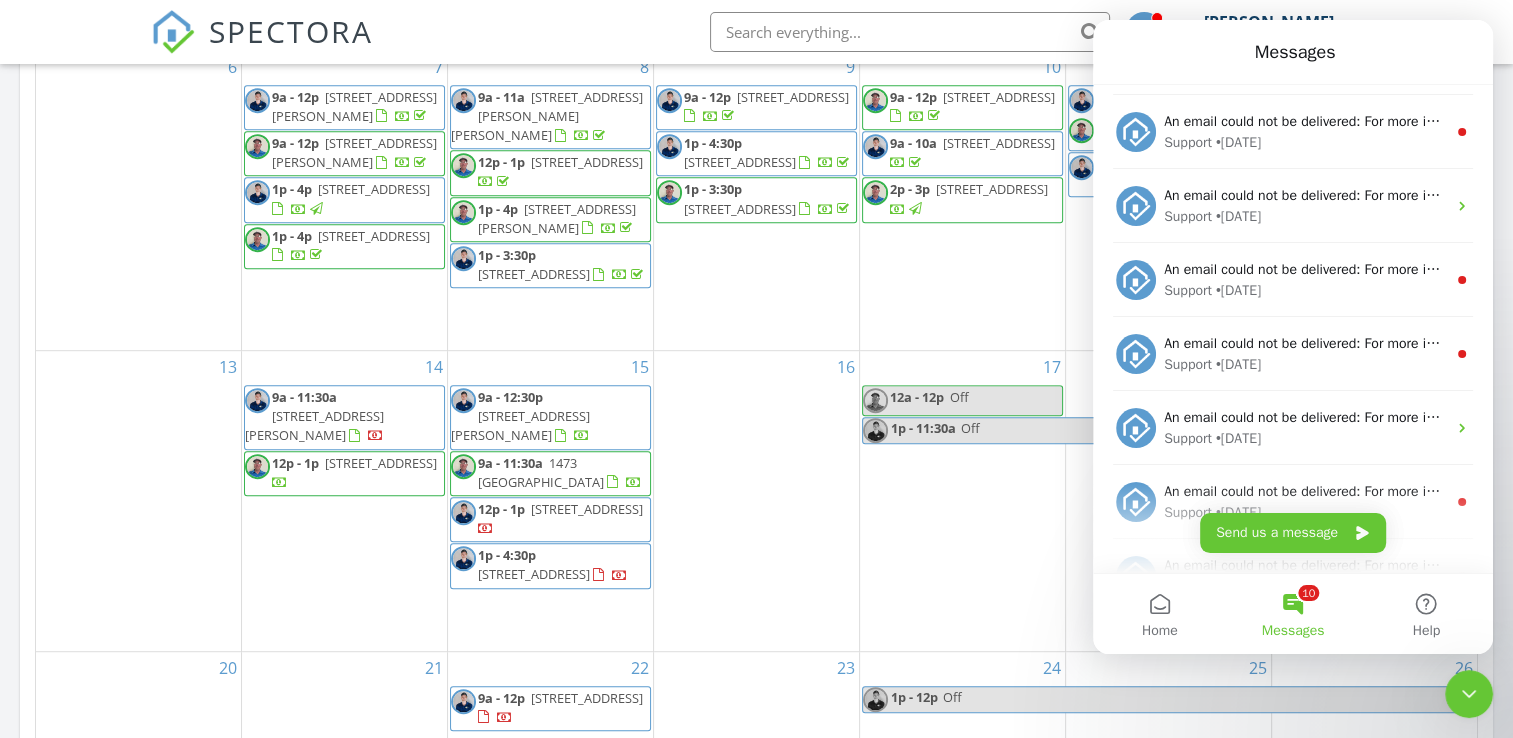 click on "•  8w ago" at bounding box center (1238, 290) 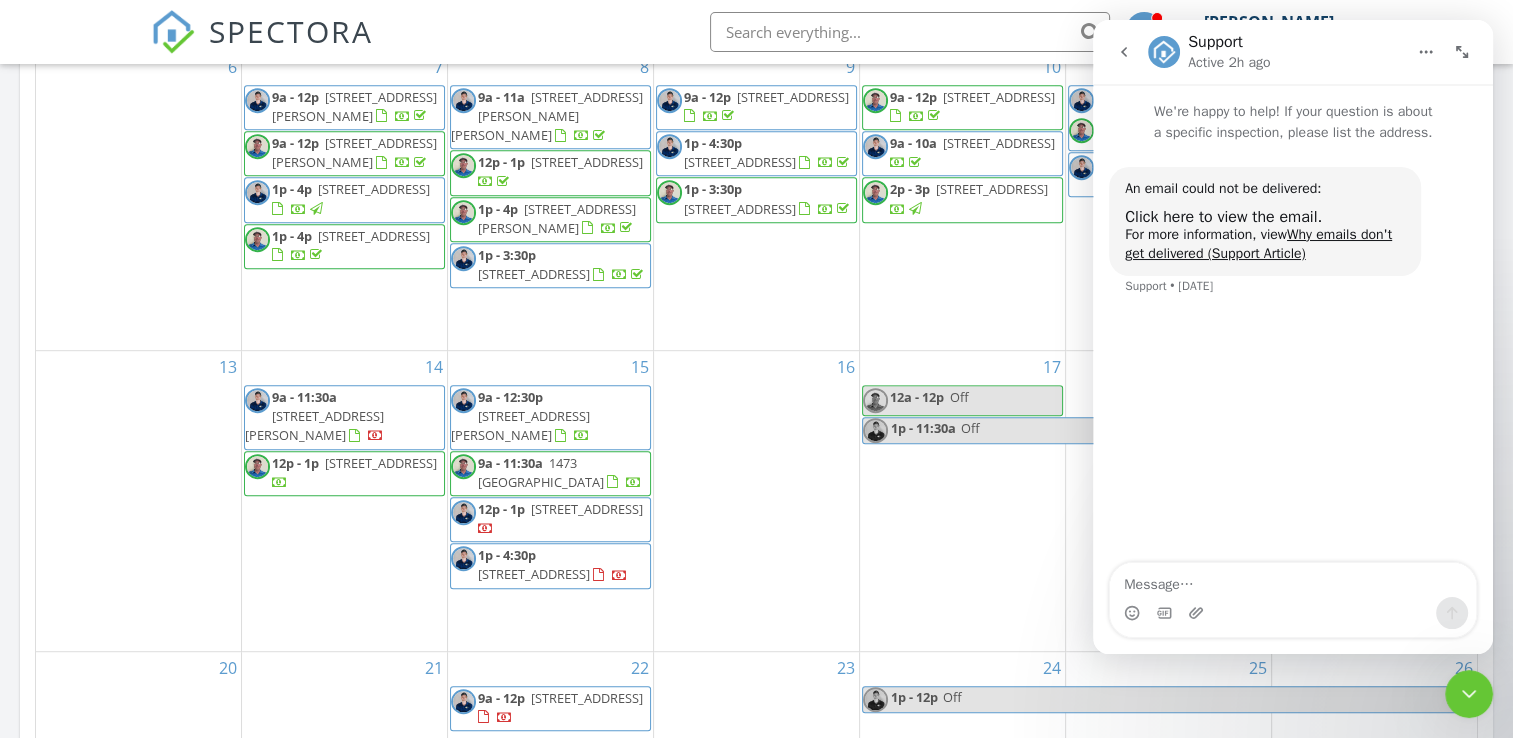 click at bounding box center (1124, 52) 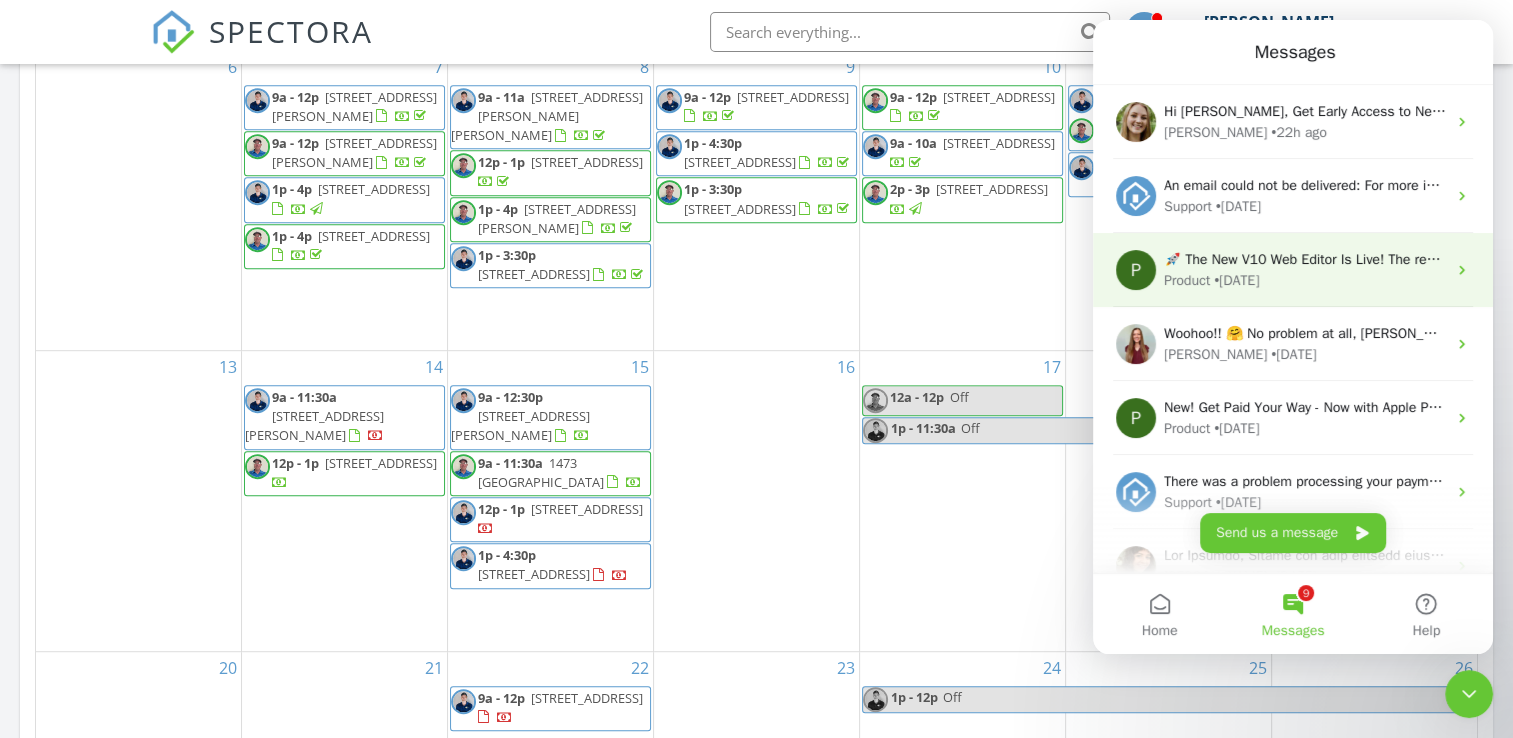 scroll, scrollTop: 0, scrollLeft: 0, axis: both 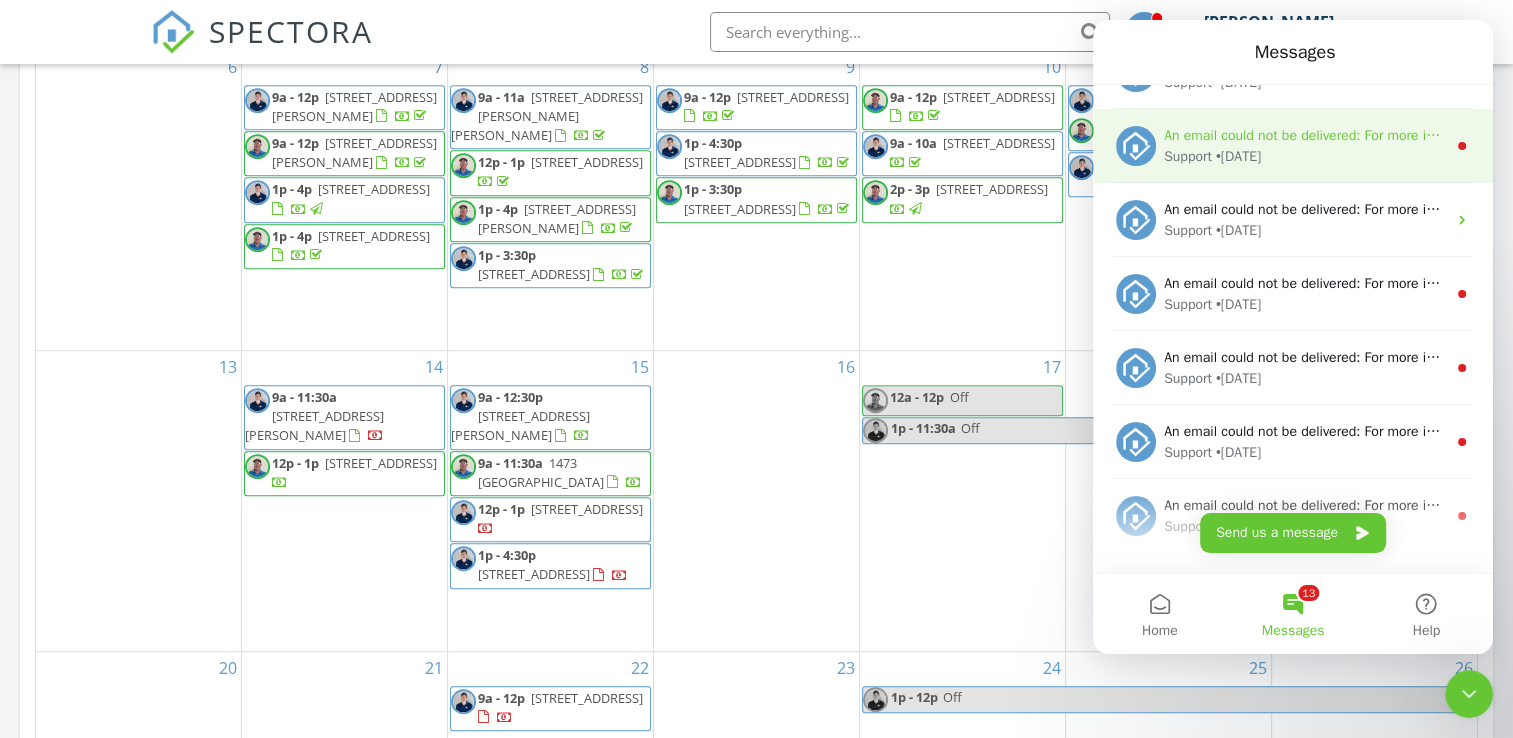 click on "An email could not be delivered:  For more information, view Why emails don't get delivered (Support Article) Support •  11w ago" at bounding box center [1293, 146] 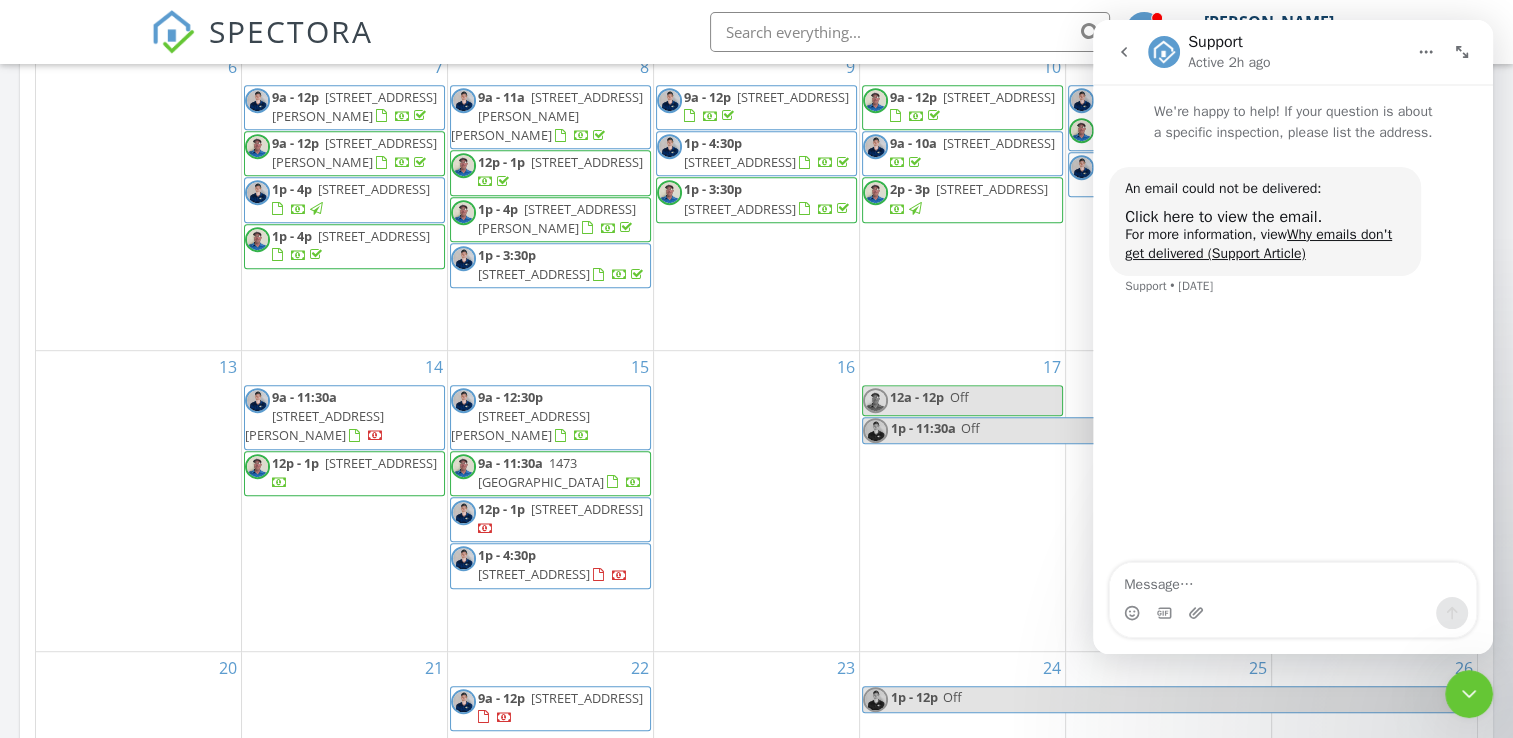 click at bounding box center (1124, 52) 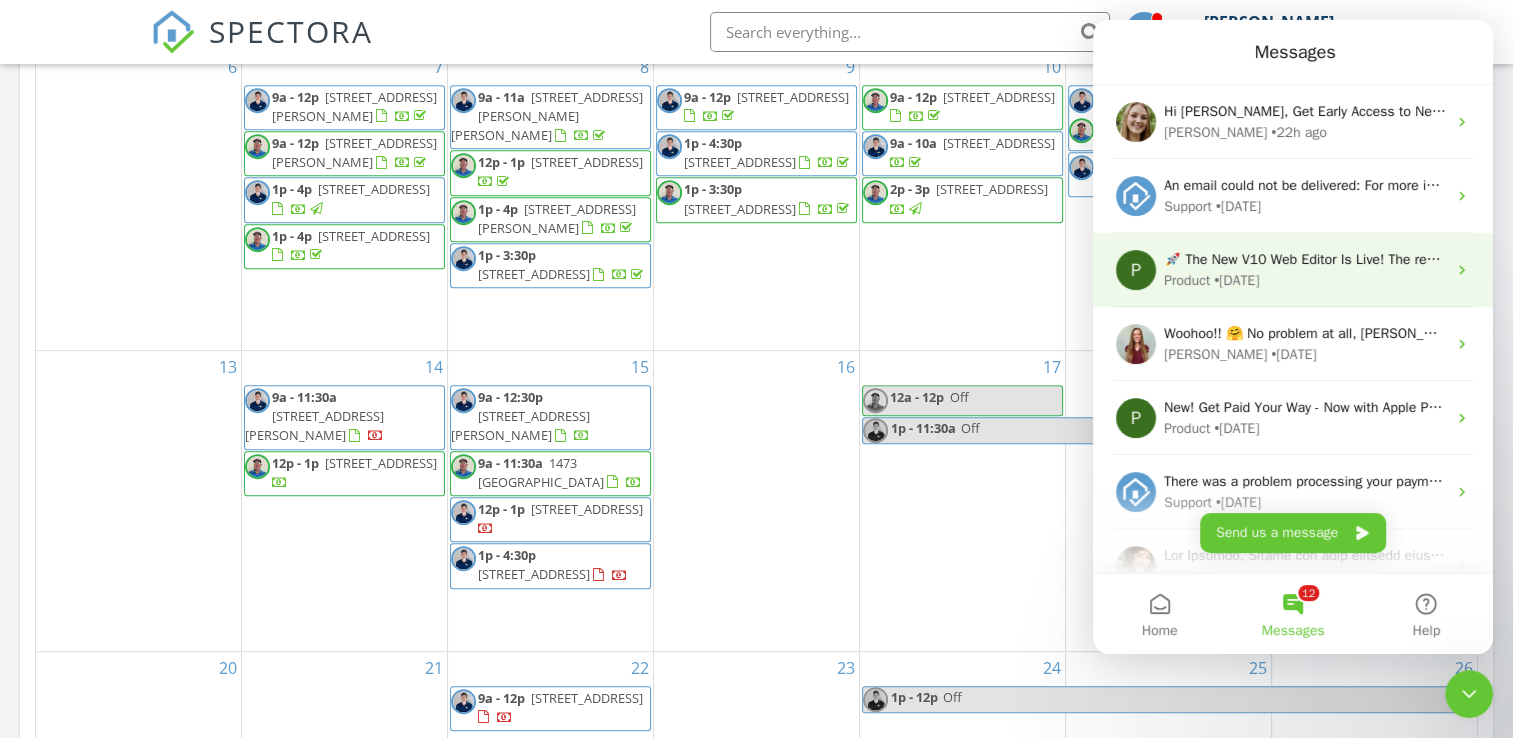scroll, scrollTop: 0, scrollLeft: 0, axis: both 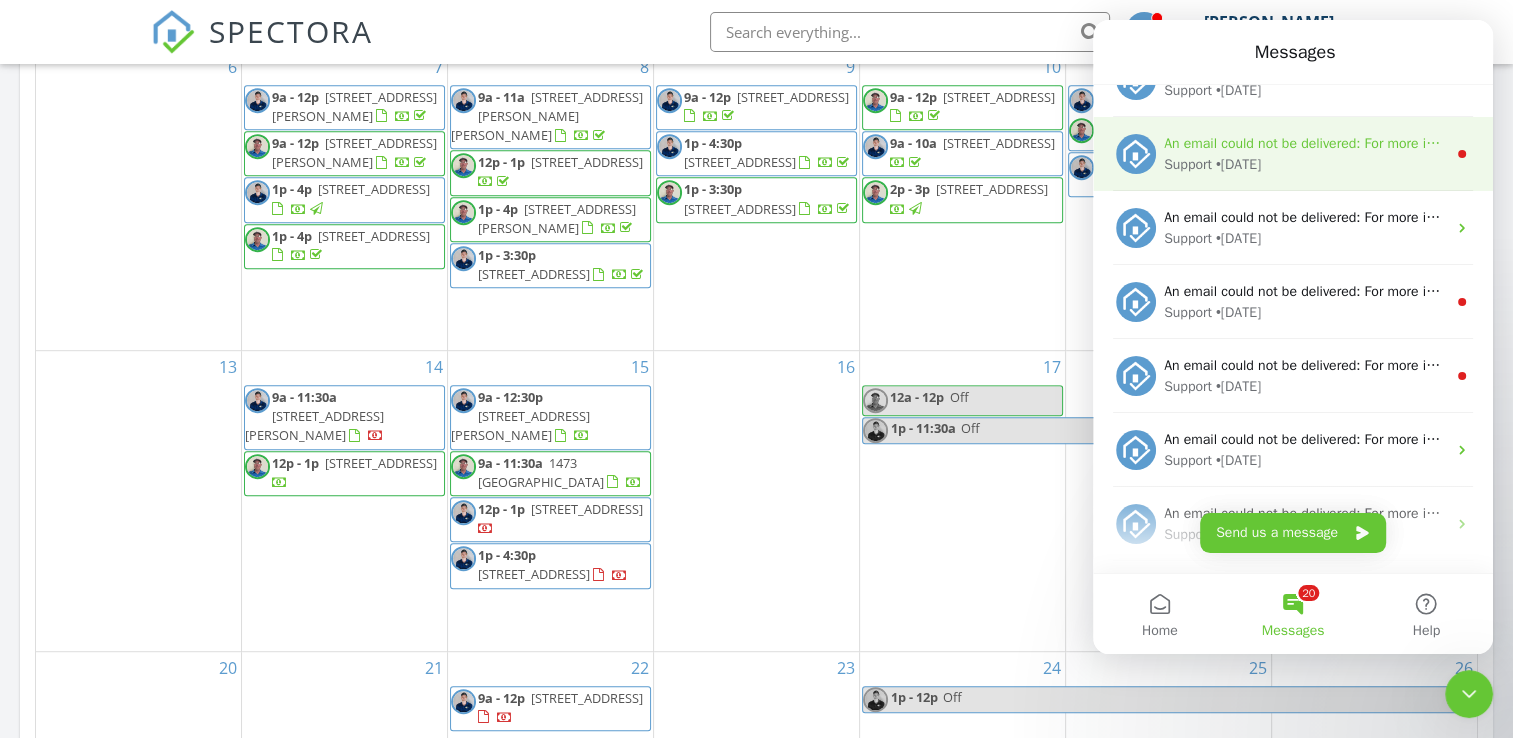 click on "Support •  8w ago" at bounding box center [1305, 164] 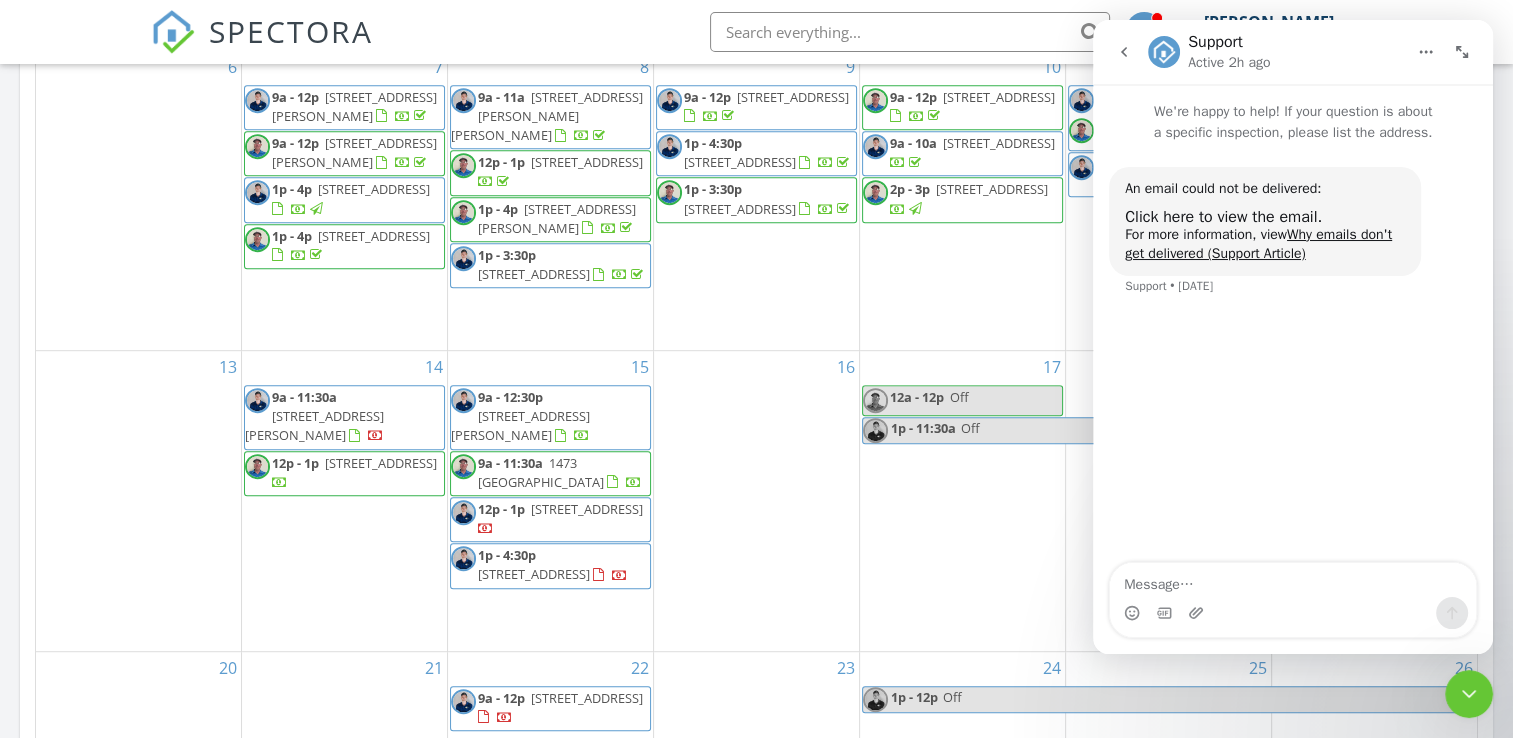 click 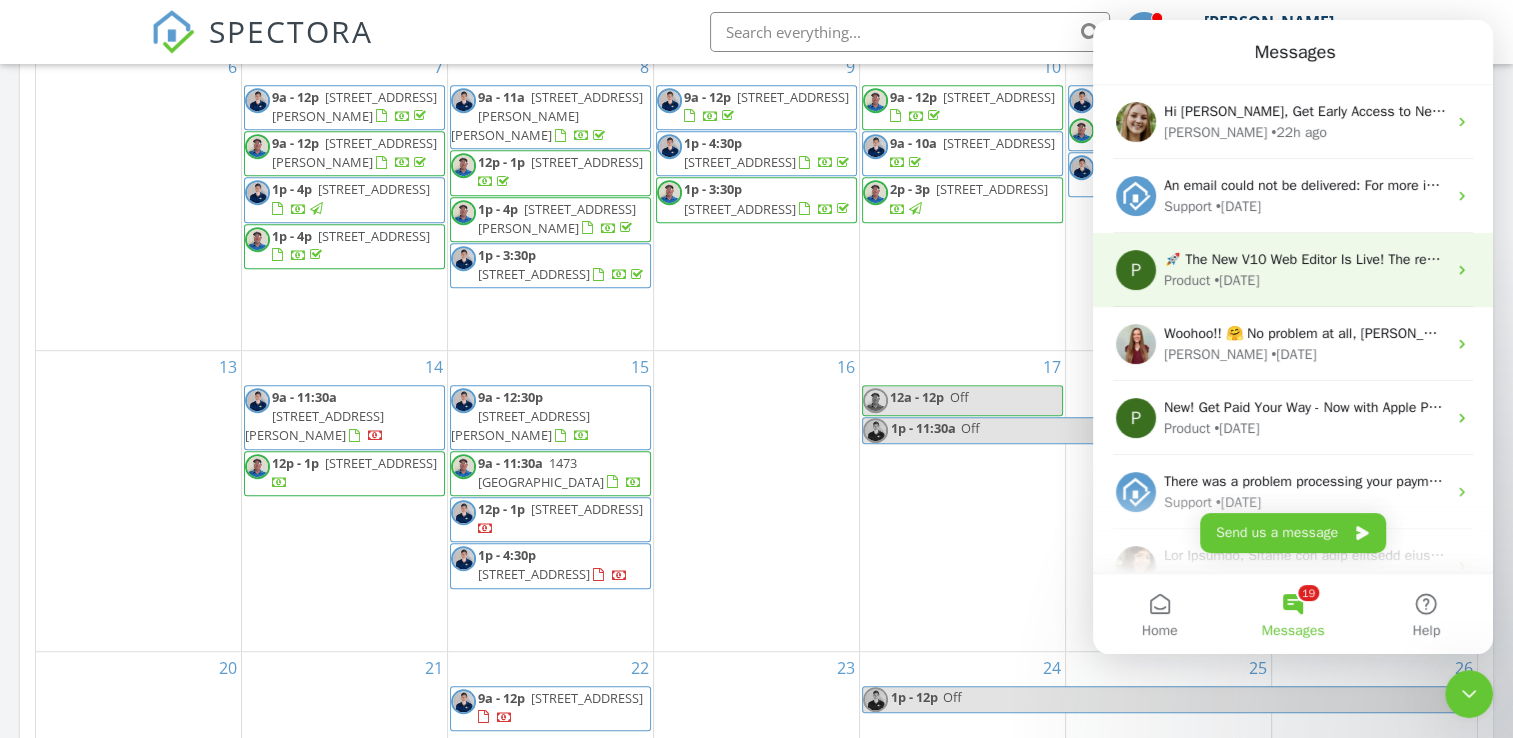 scroll, scrollTop: 0, scrollLeft: 0, axis: both 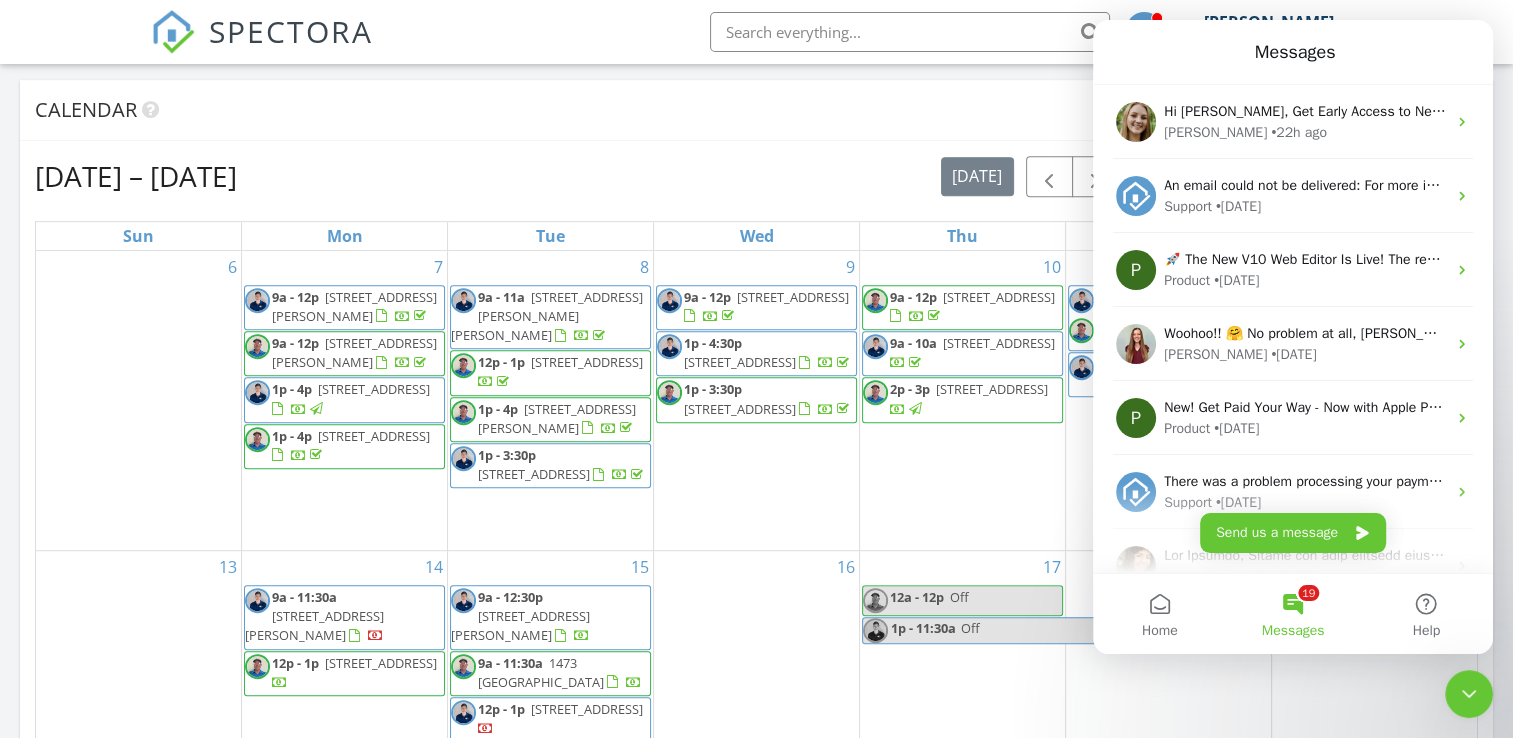 click at bounding box center (1469, 694) 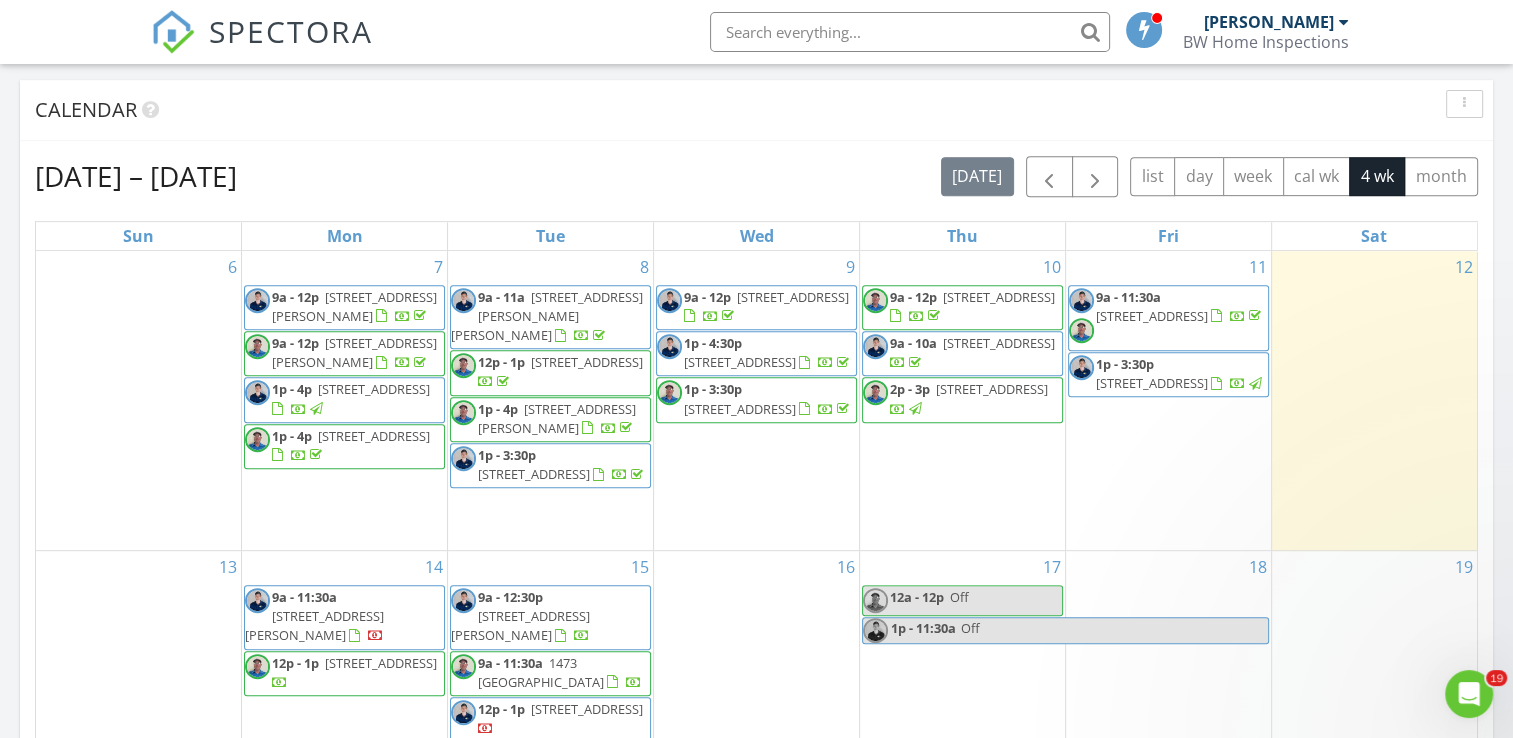 scroll, scrollTop: 0, scrollLeft: 0, axis: both 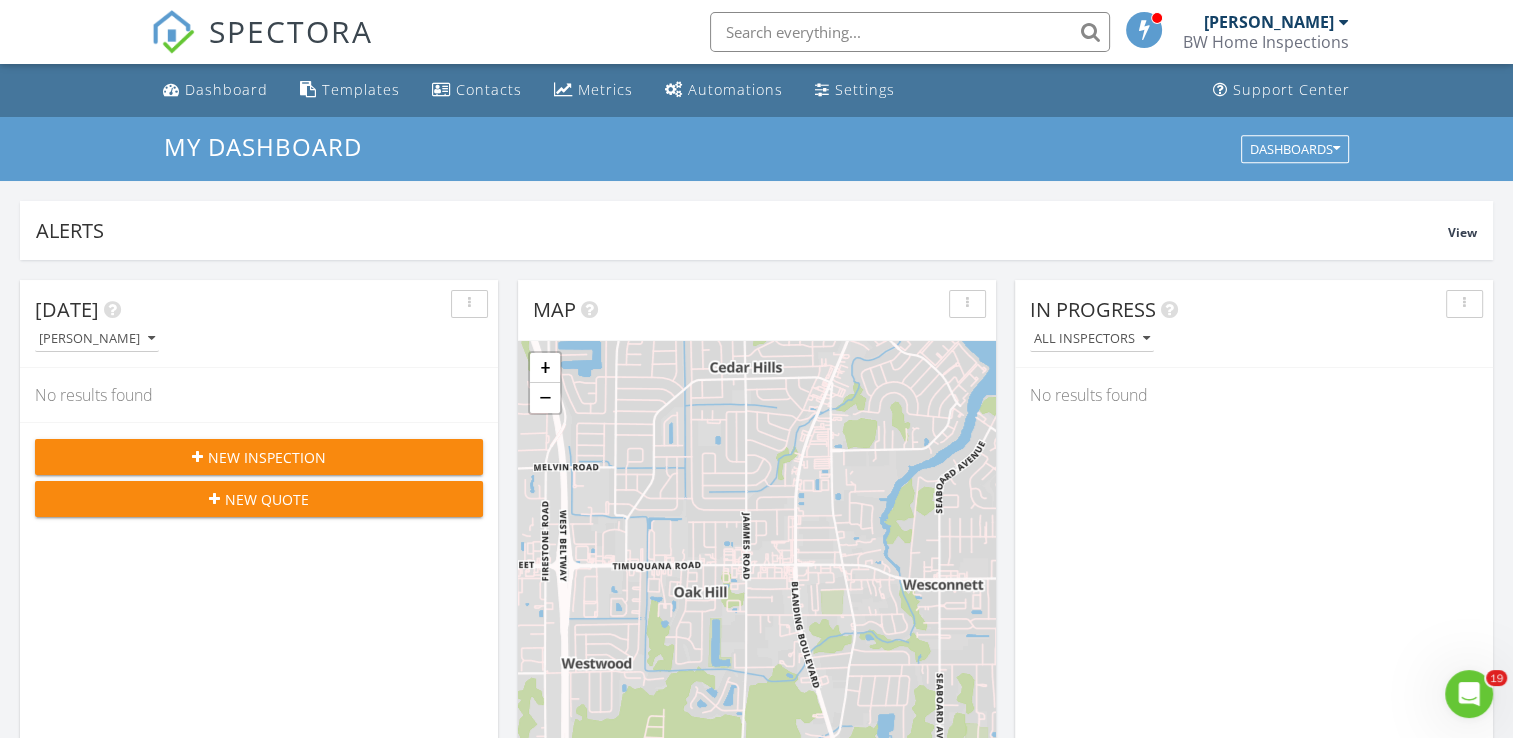 click on "In Progress
All Inspectors" at bounding box center (1254, 324) 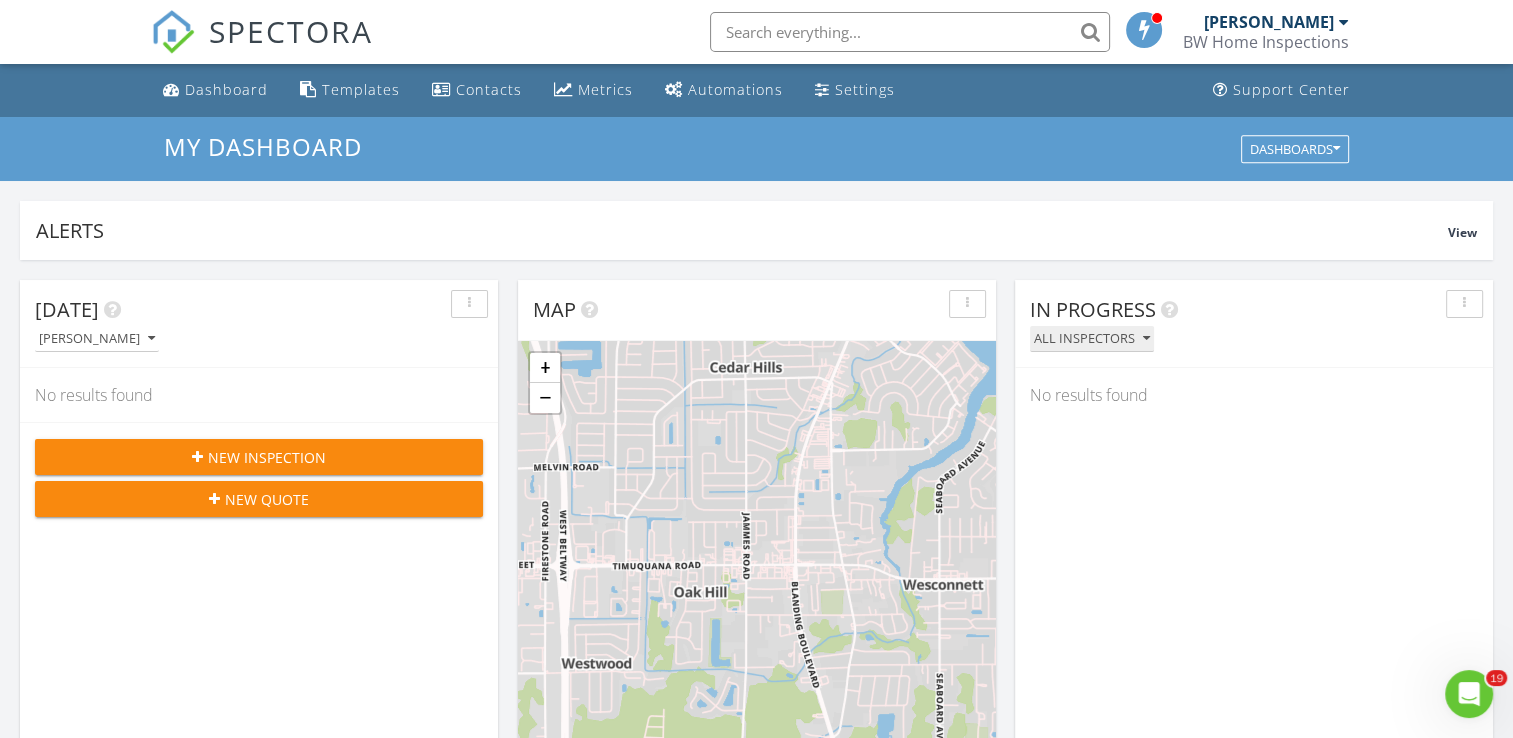 click on "All Inspectors" at bounding box center (1092, 339) 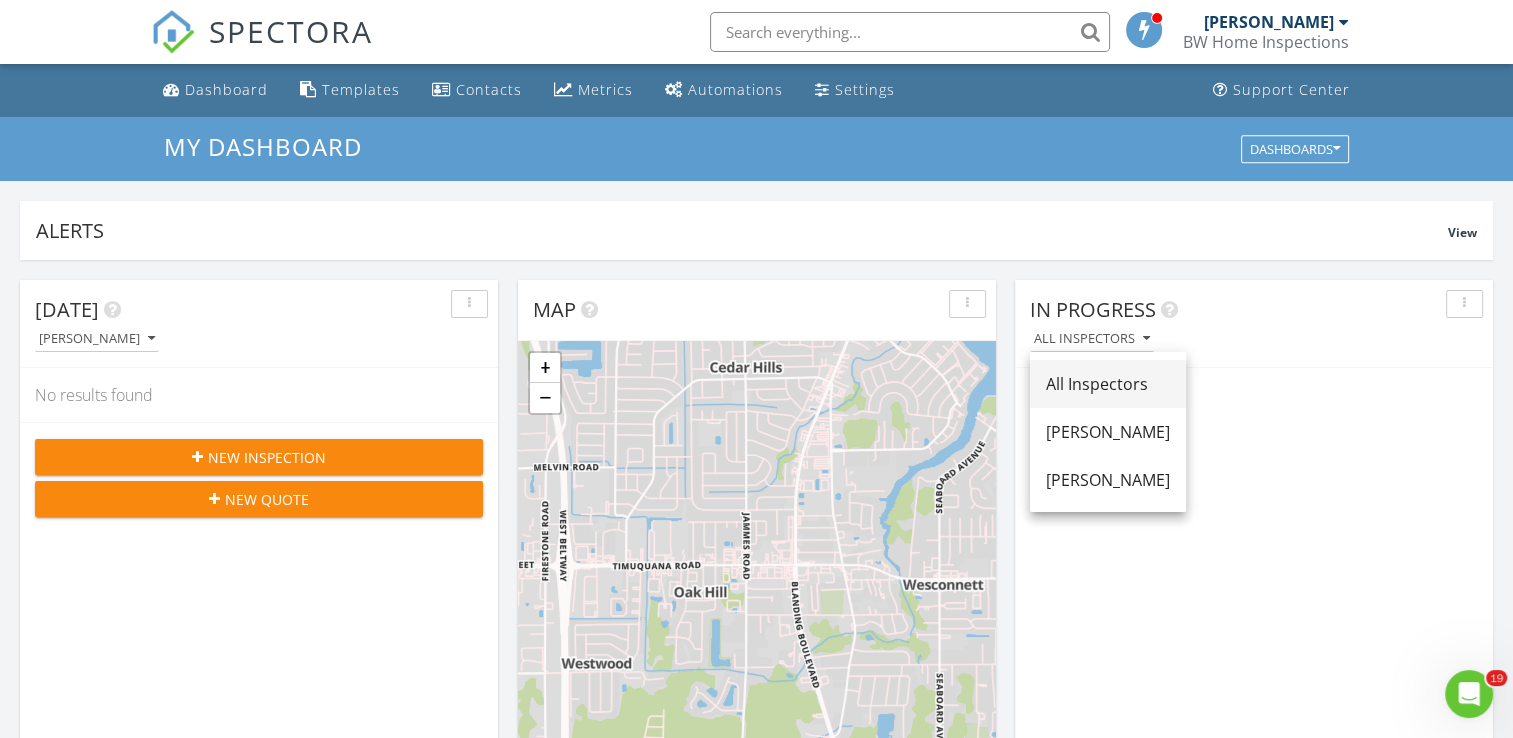 click on "All Inspectors" at bounding box center (1108, 384) 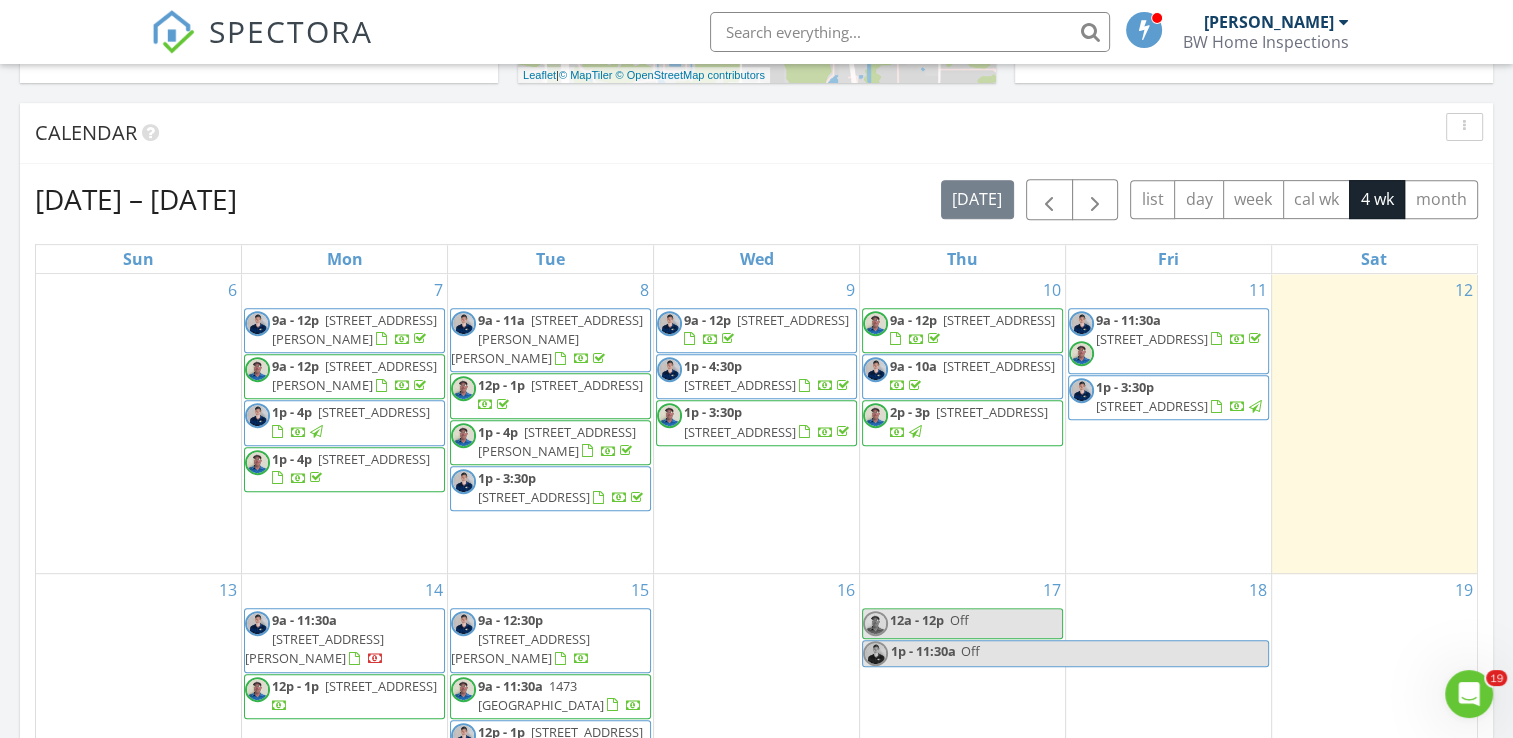 scroll, scrollTop: 900, scrollLeft: 0, axis: vertical 